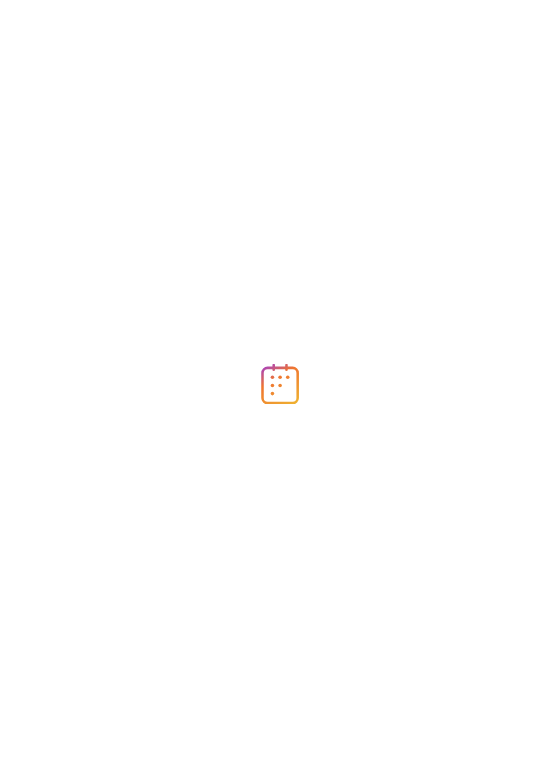 scroll, scrollTop: 0, scrollLeft: 0, axis: both 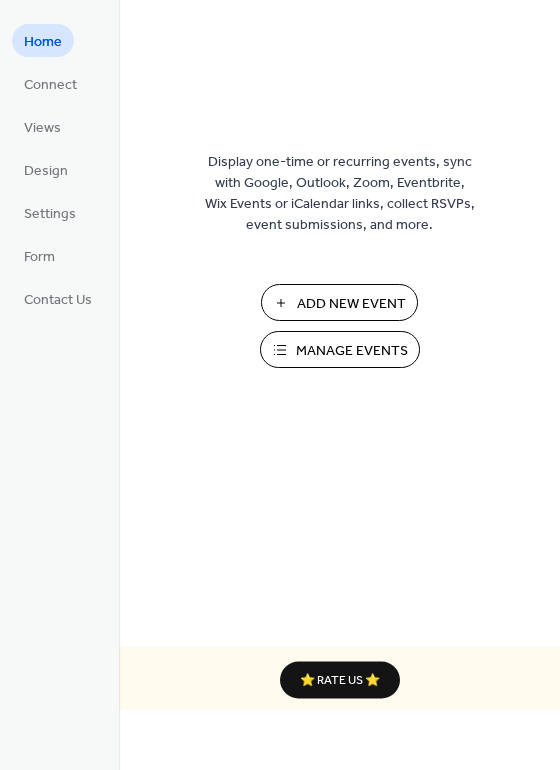 click on "Add New Event" at bounding box center [351, 304] 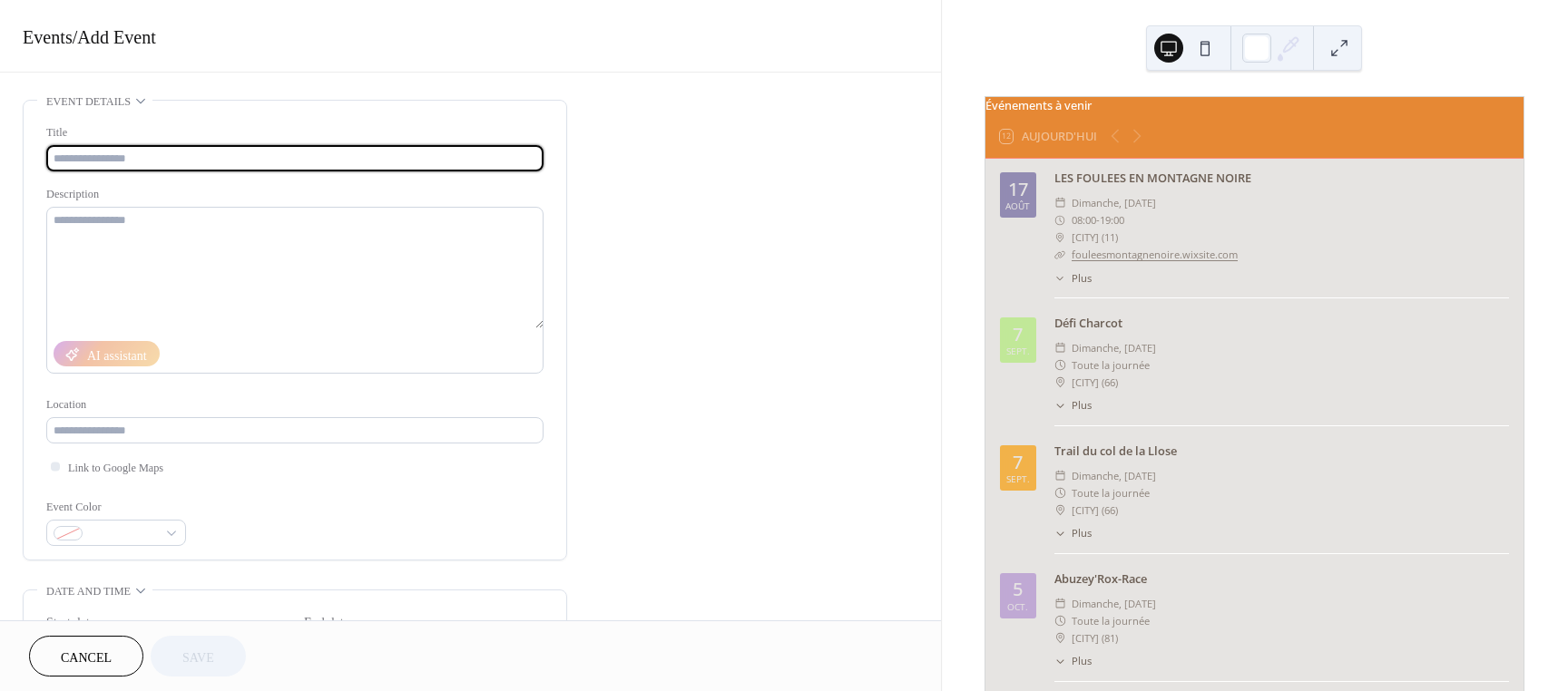 scroll, scrollTop: 0, scrollLeft: 0, axis: both 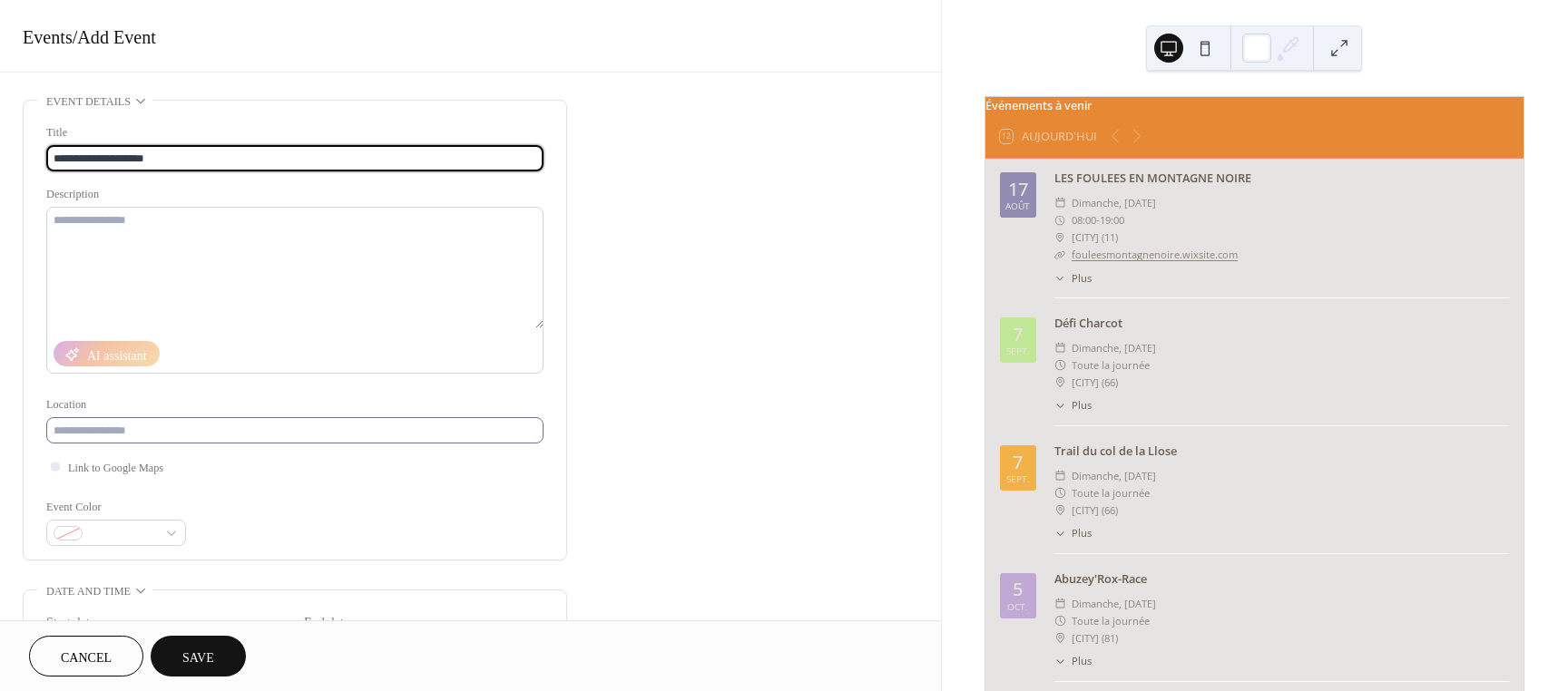 type on "**********" 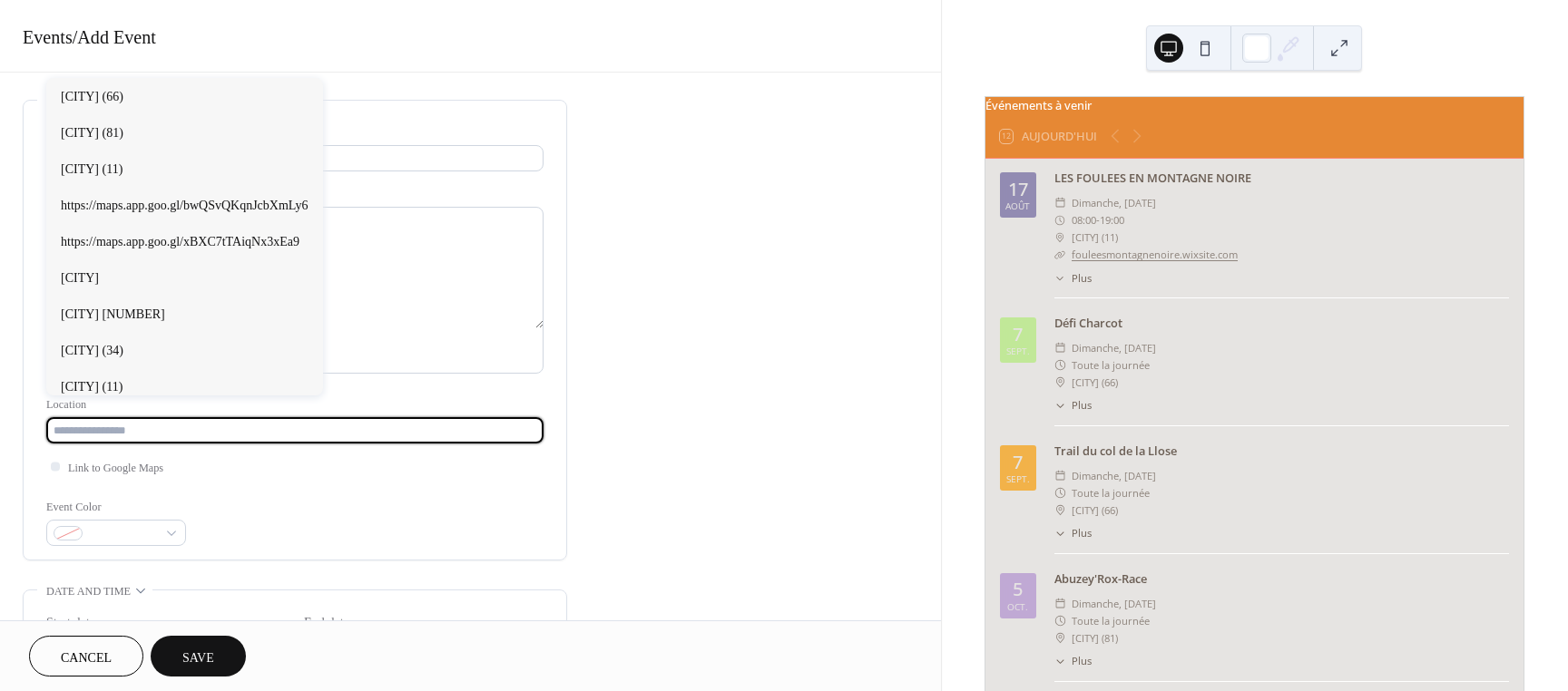 click at bounding box center (295, 430) 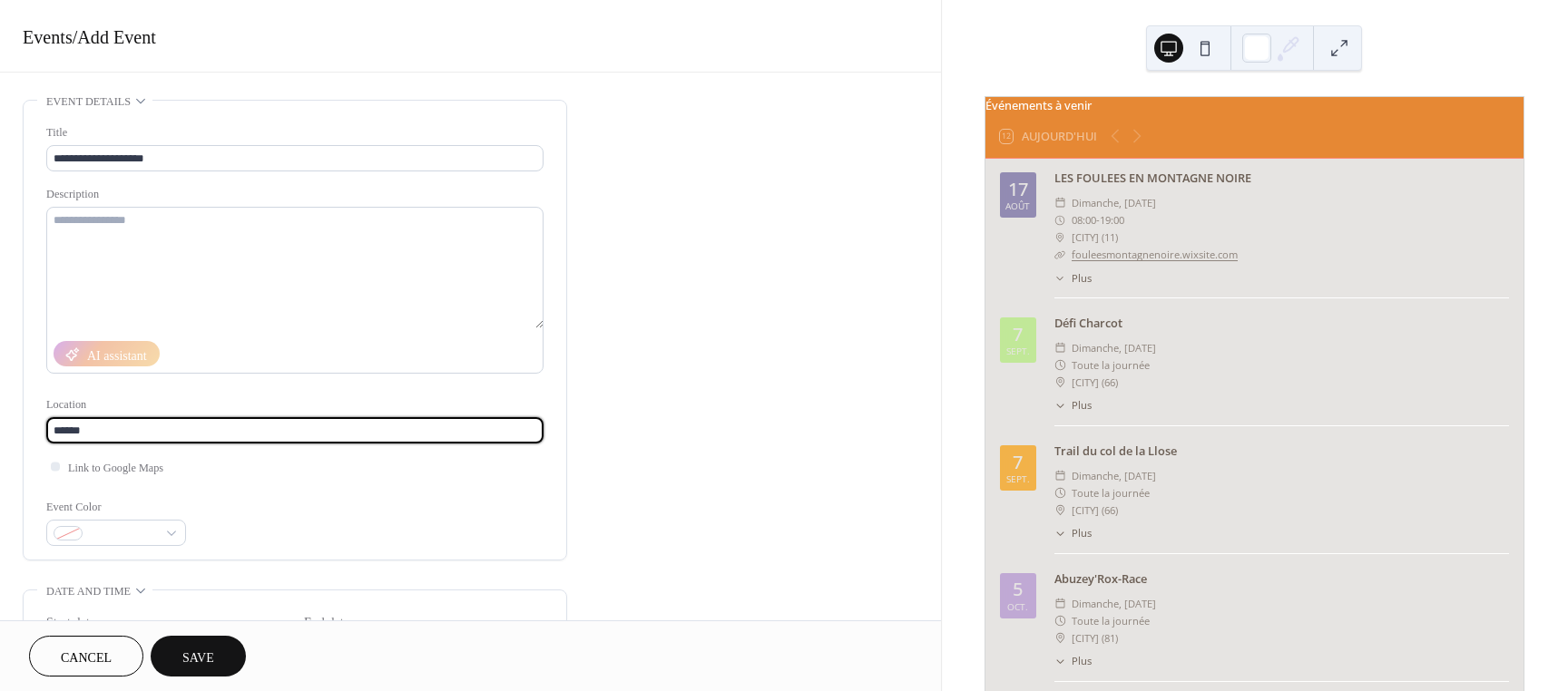 type on "******" 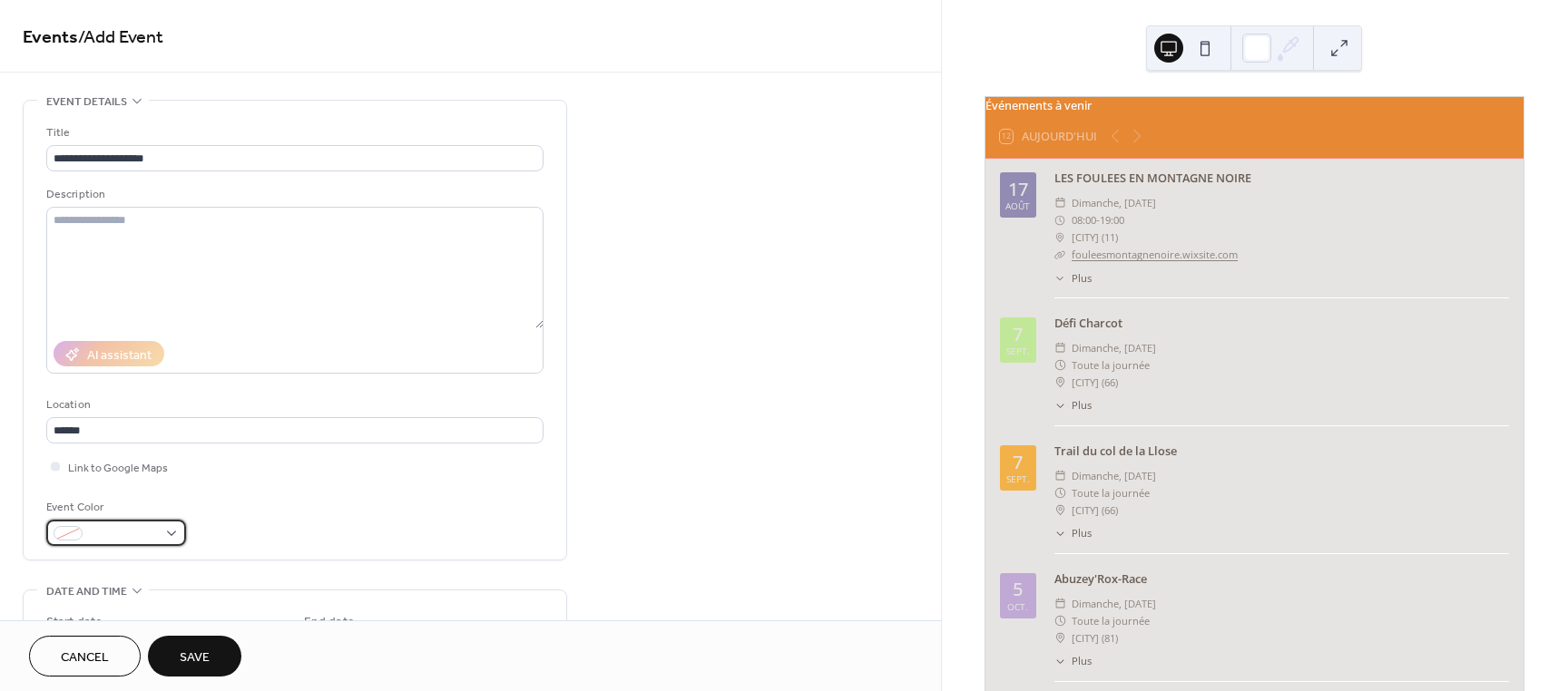 click at bounding box center (116, 532) 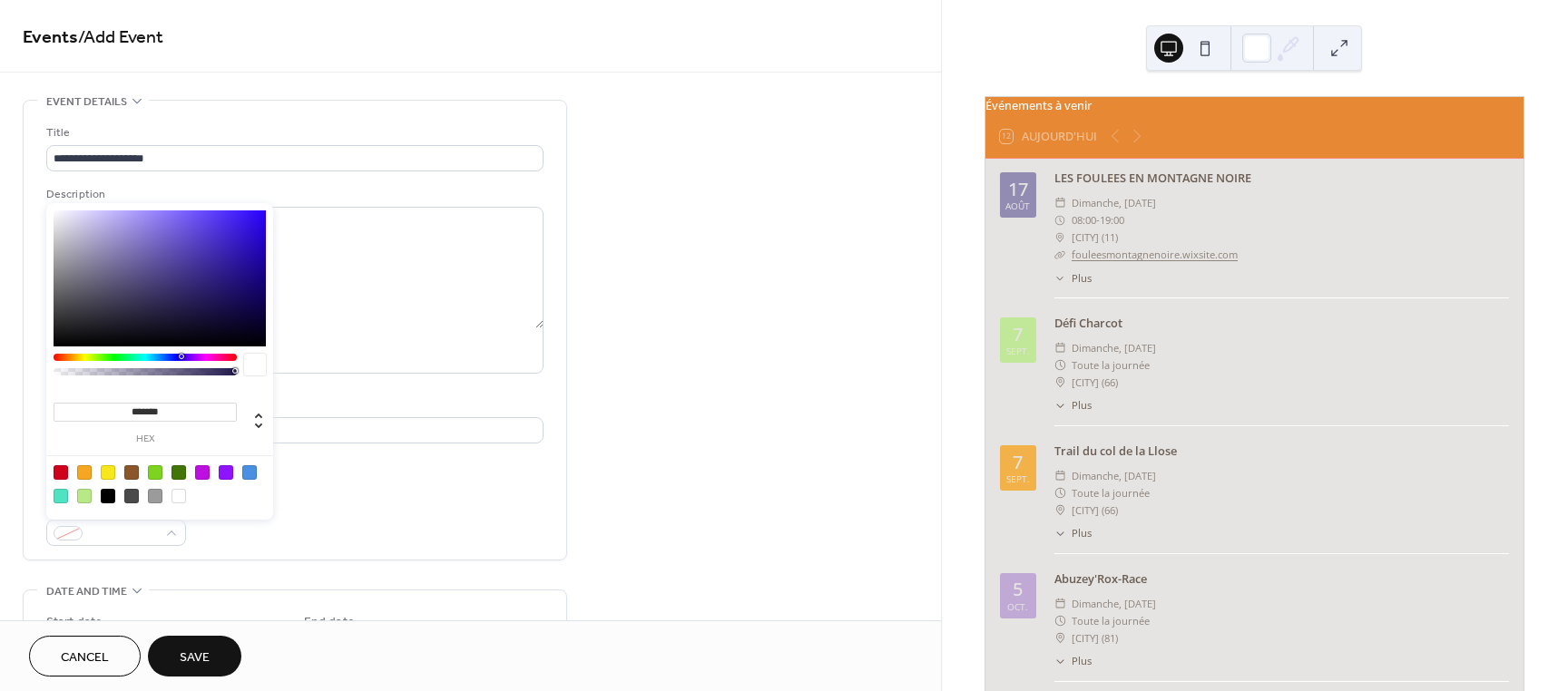 click at bounding box center [226, 472] 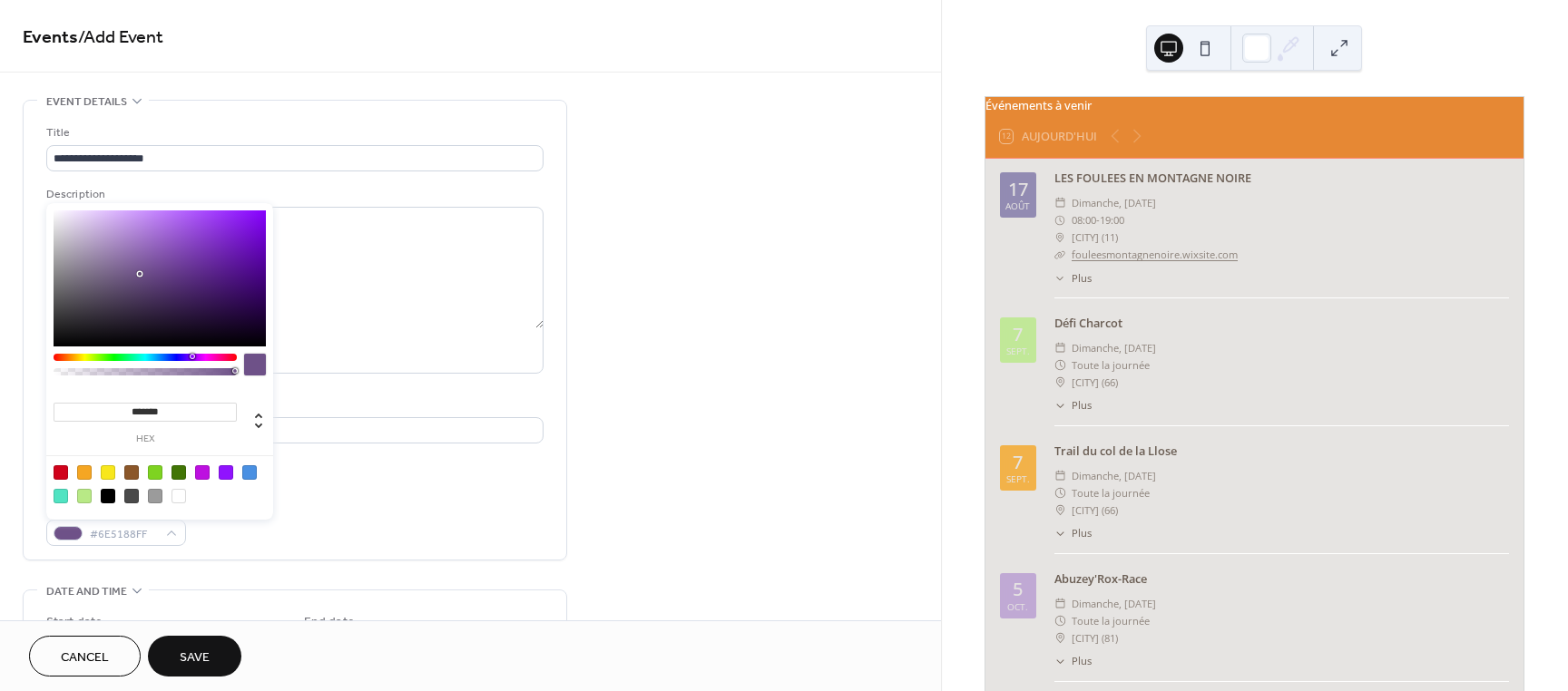 click at bounding box center (160, 278) 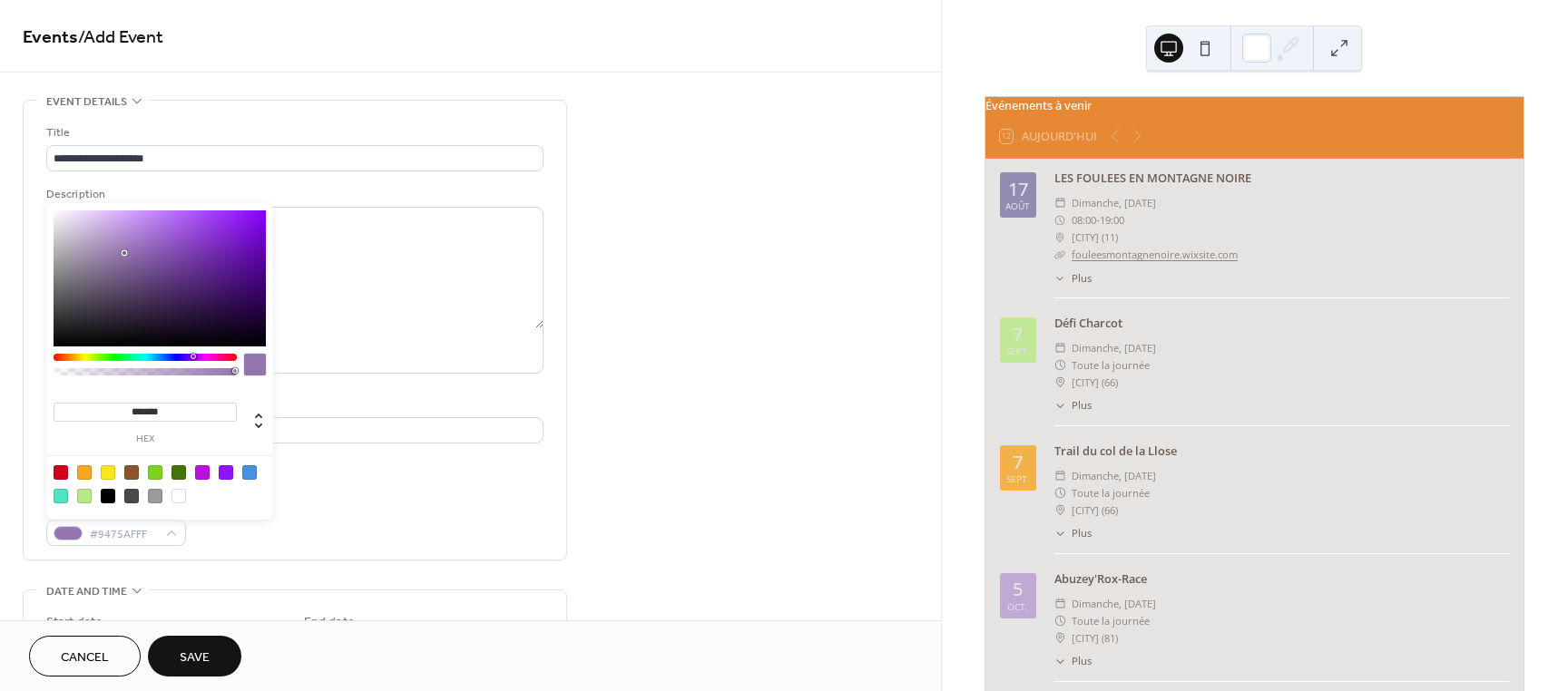 click at bounding box center [155, 472] 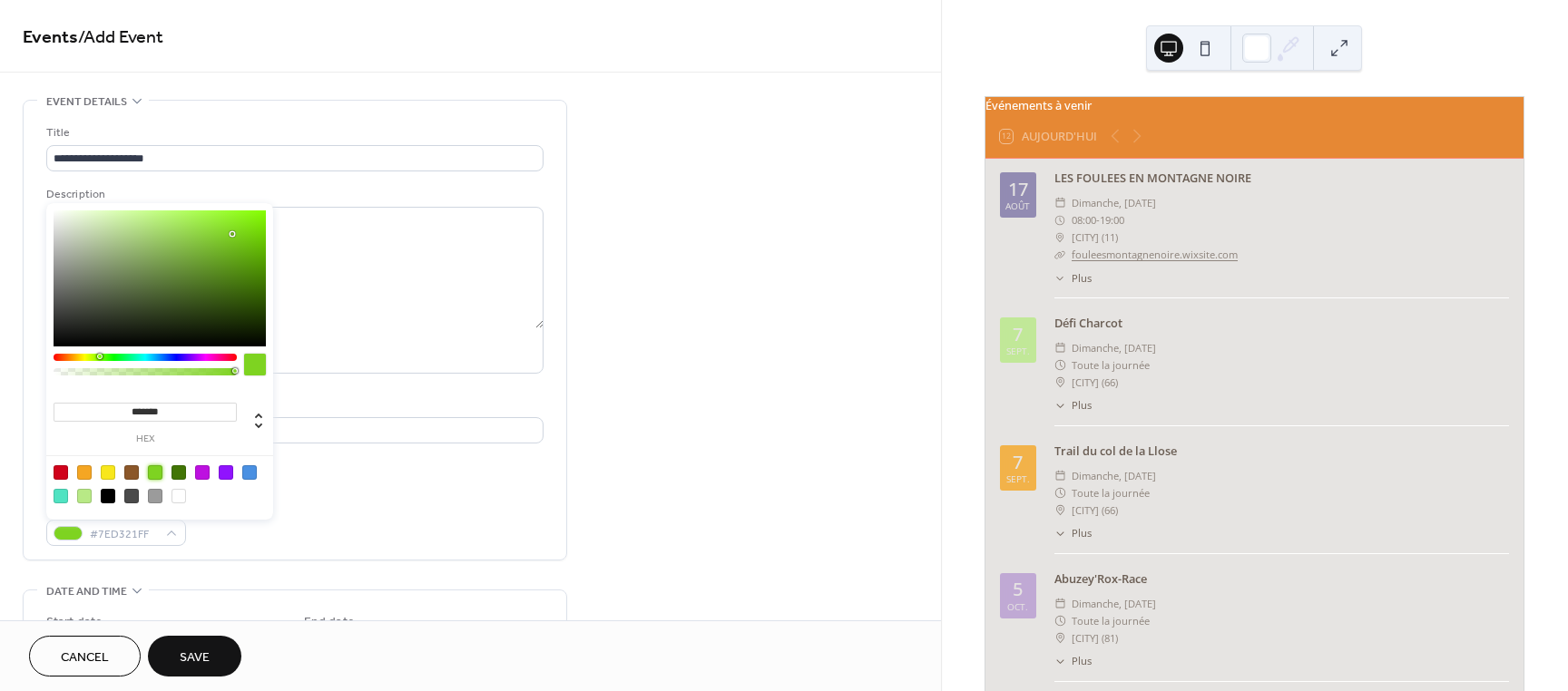 type on "*******" 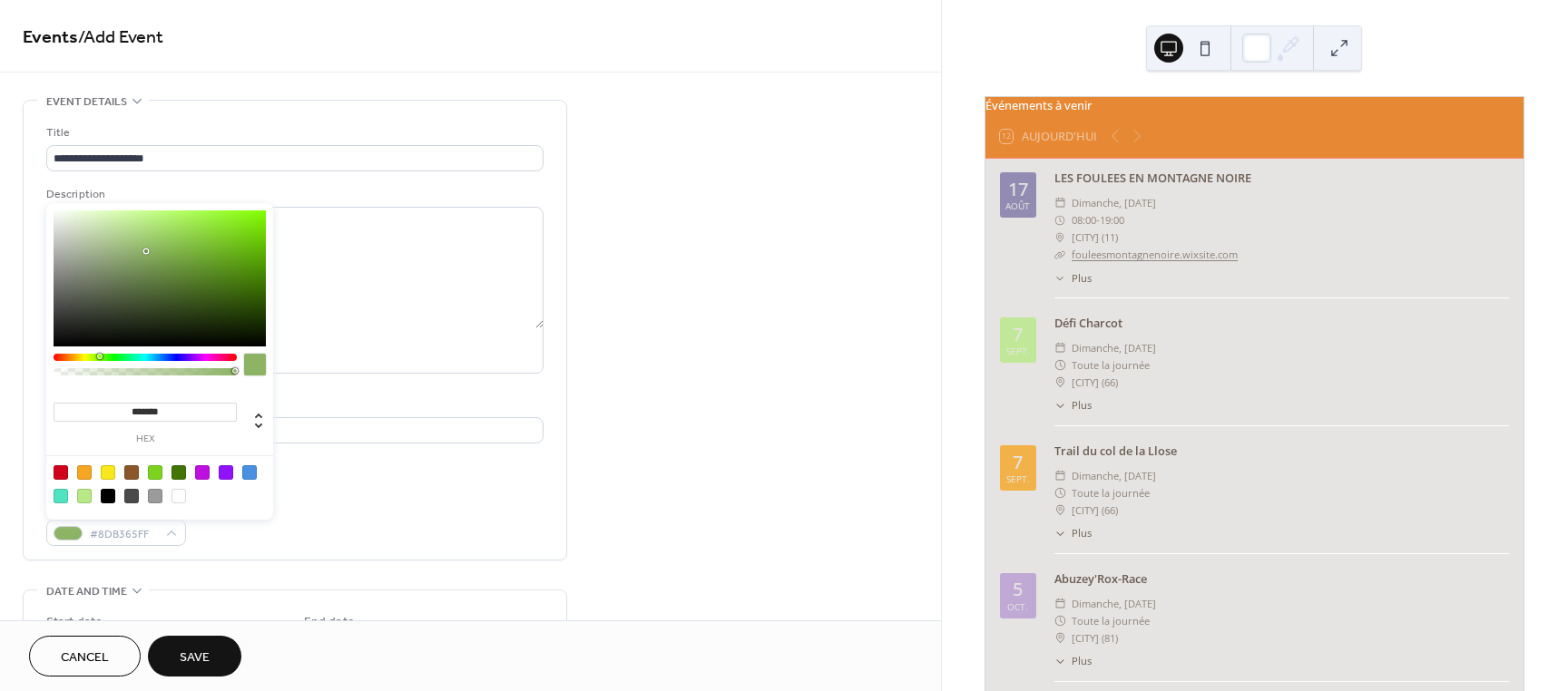 click at bounding box center [160, 278] 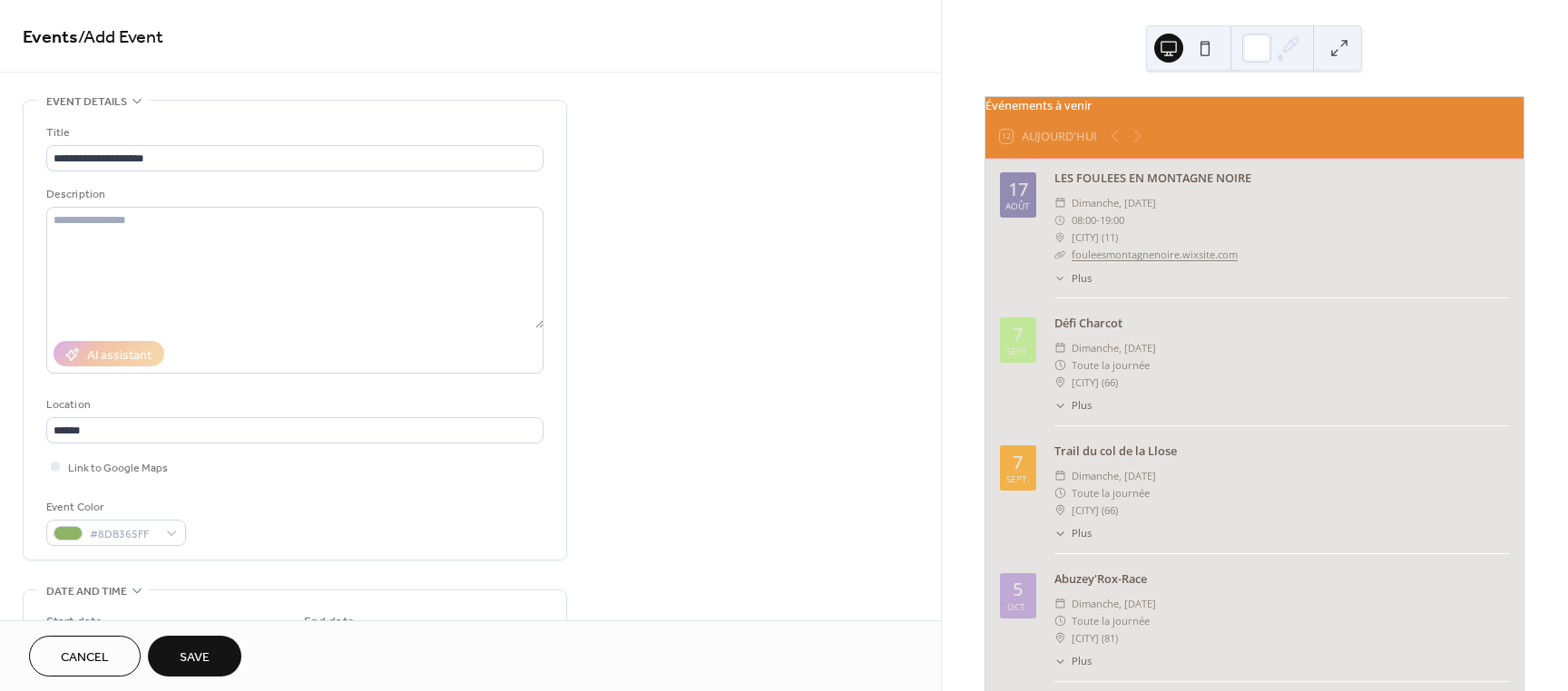 click on "Event Color #8DB365FF" at bounding box center [295, 521] 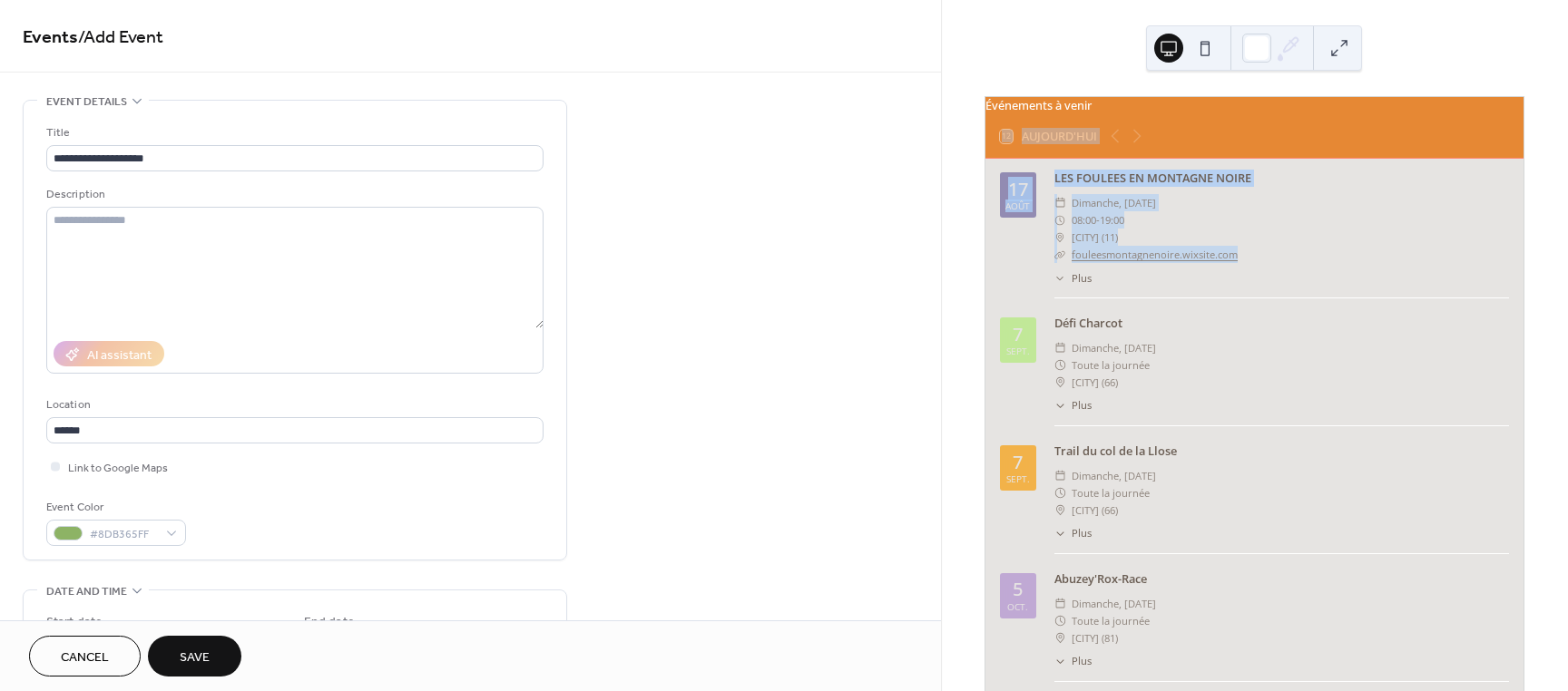 drag, startPoint x: 1560, startPoint y: 103, endPoint x: 1540, endPoint y: 270, distance: 168.19334 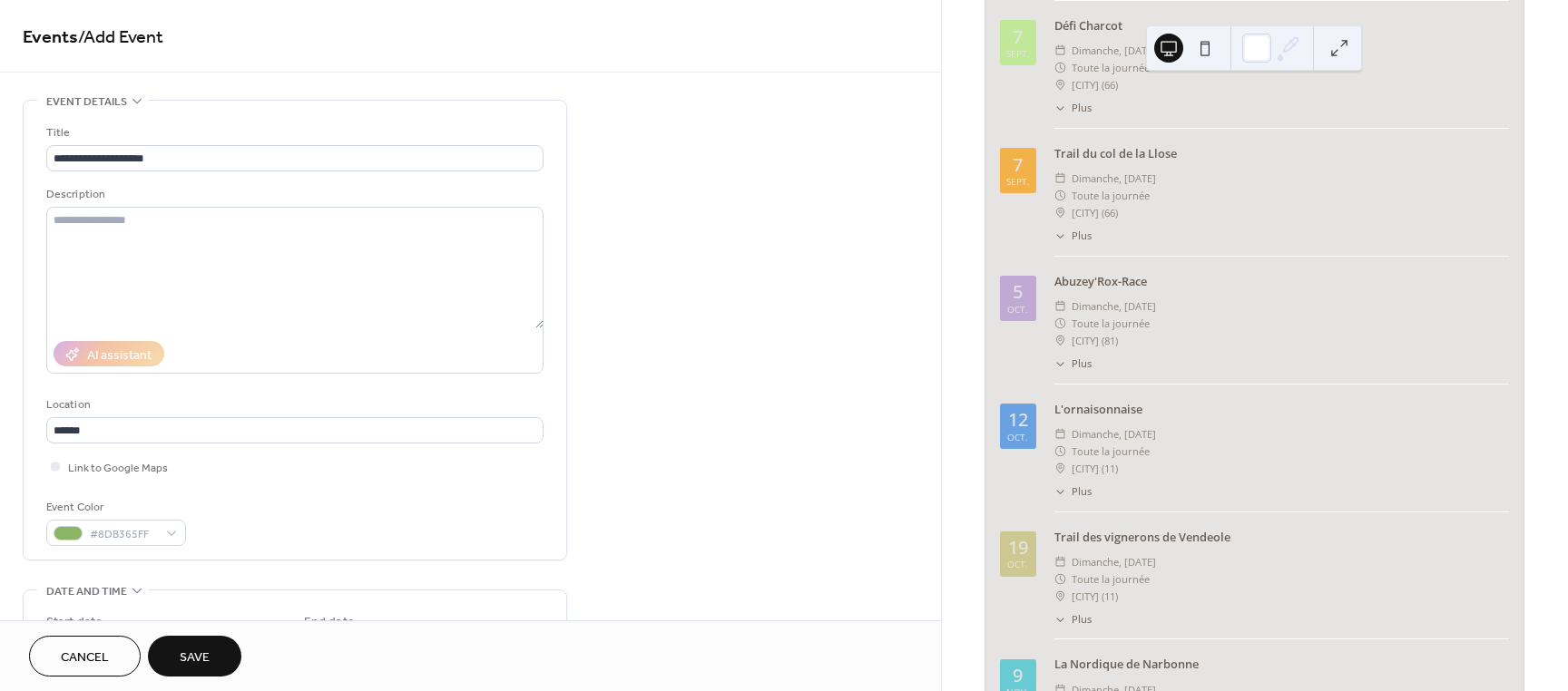 scroll, scrollTop: 318, scrollLeft: 0, axis: vertical 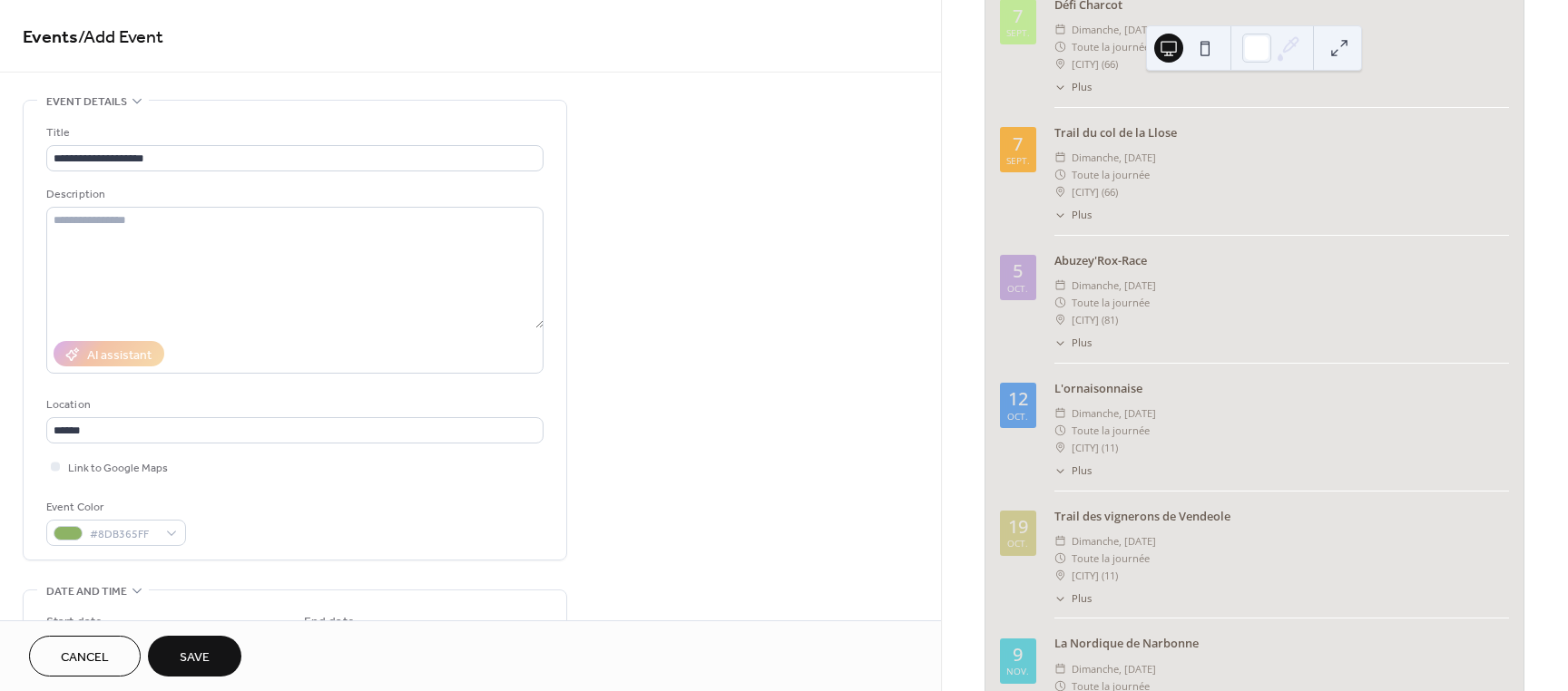 click on "**********" at bounding box center (470, 652) 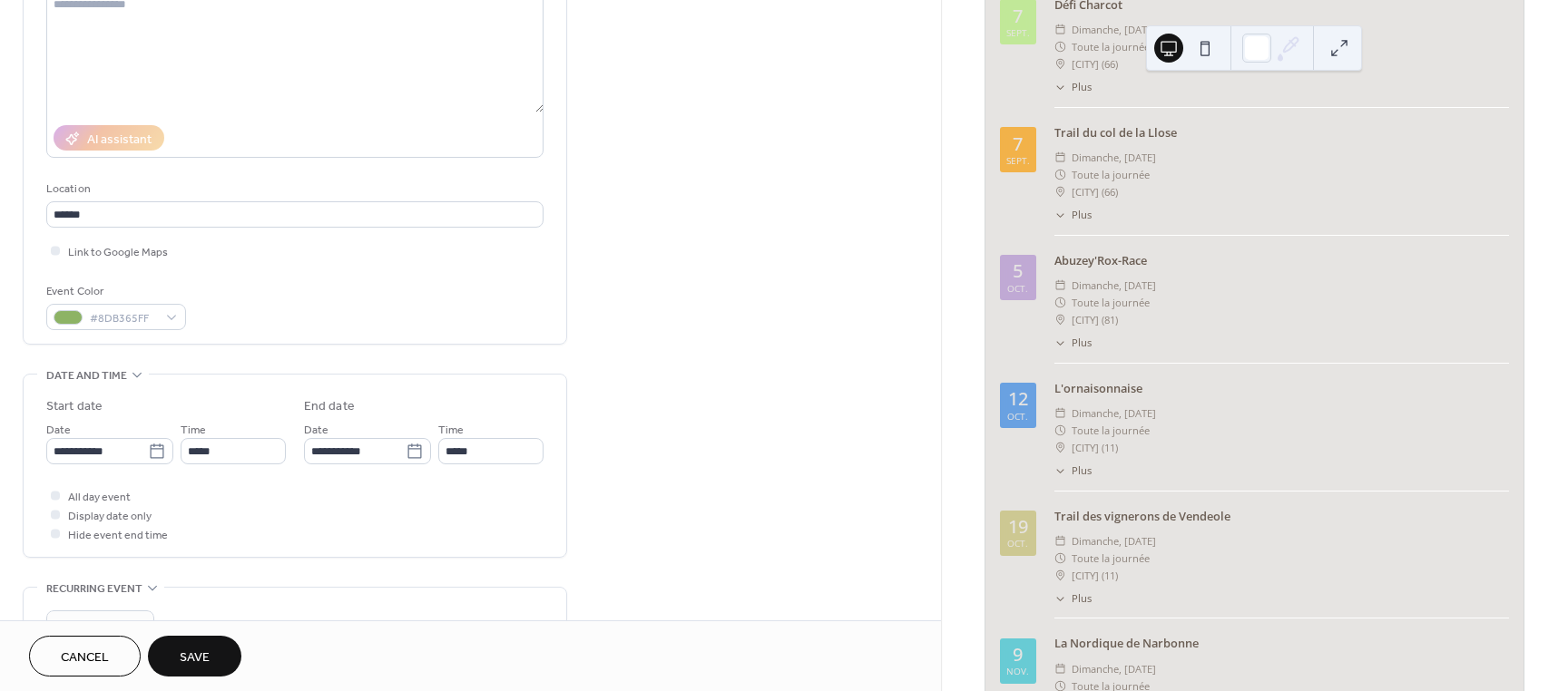scroll, scrollTop: 219, scrollLeft: 0, axis: vertical 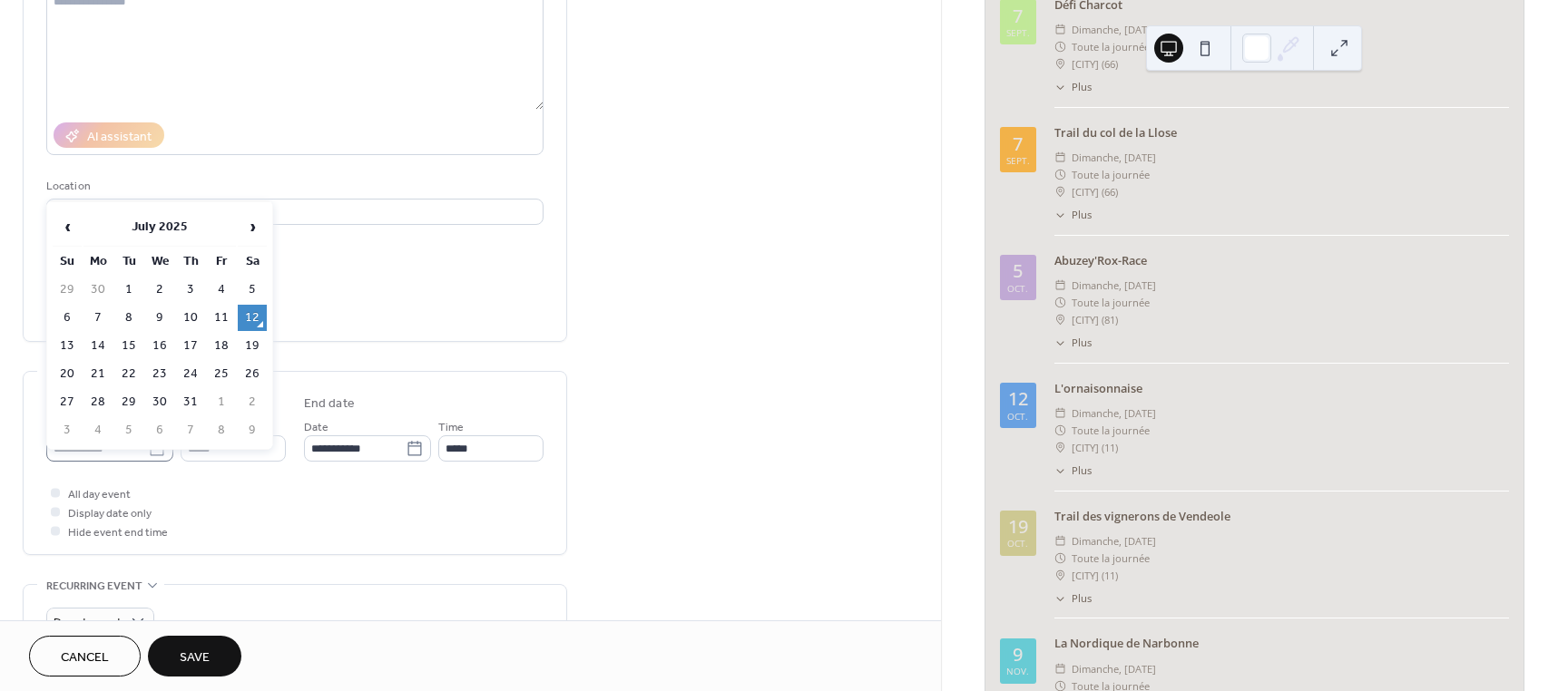 click 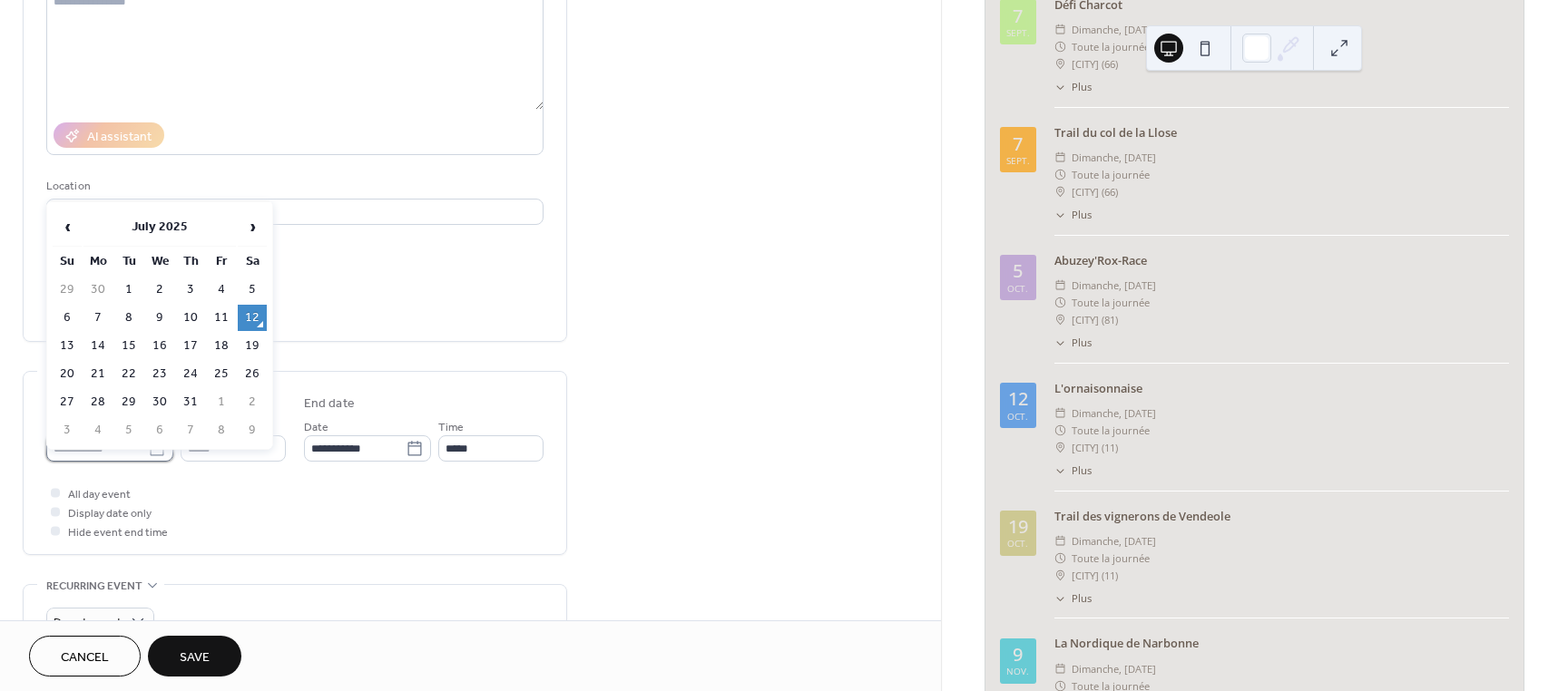 click on "**********" at bounding box center (97, 448) 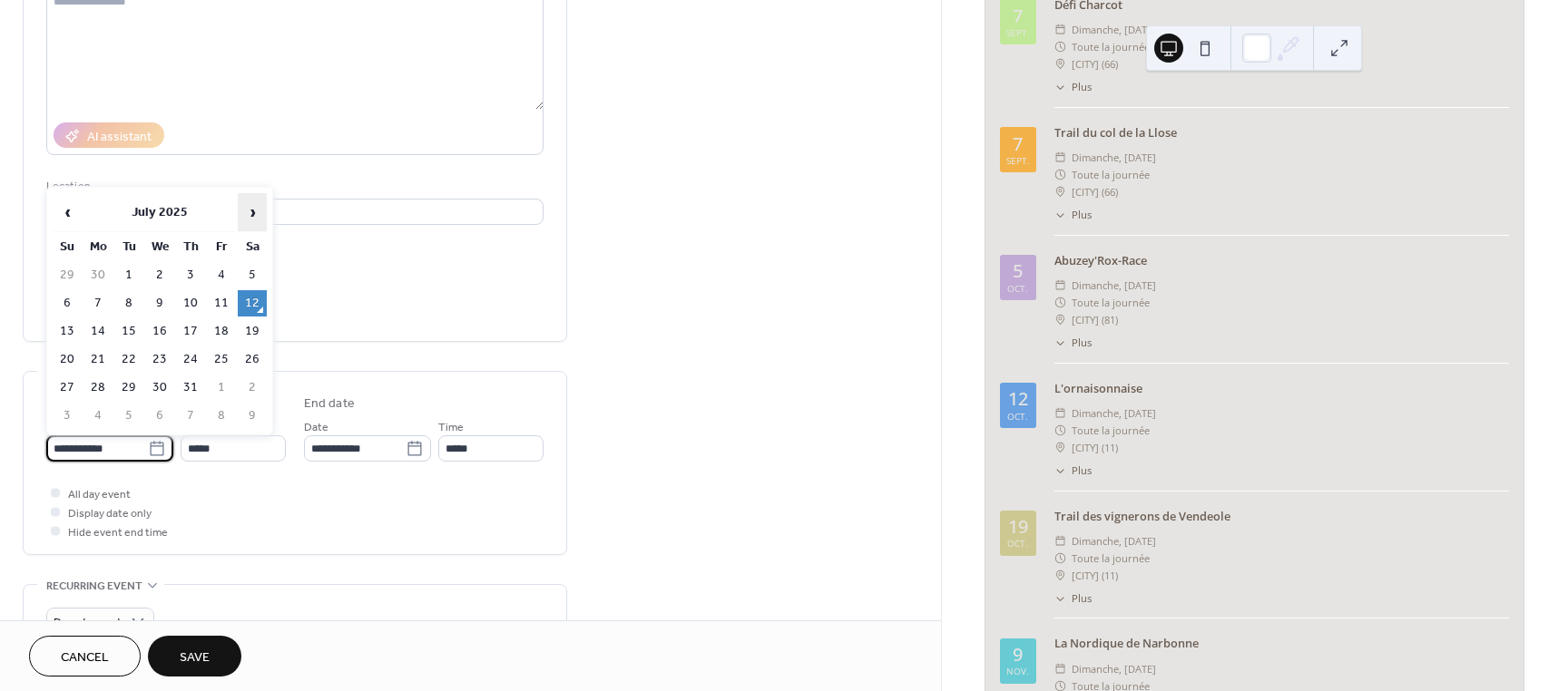 click on "›" at bounding box center [252, 212] 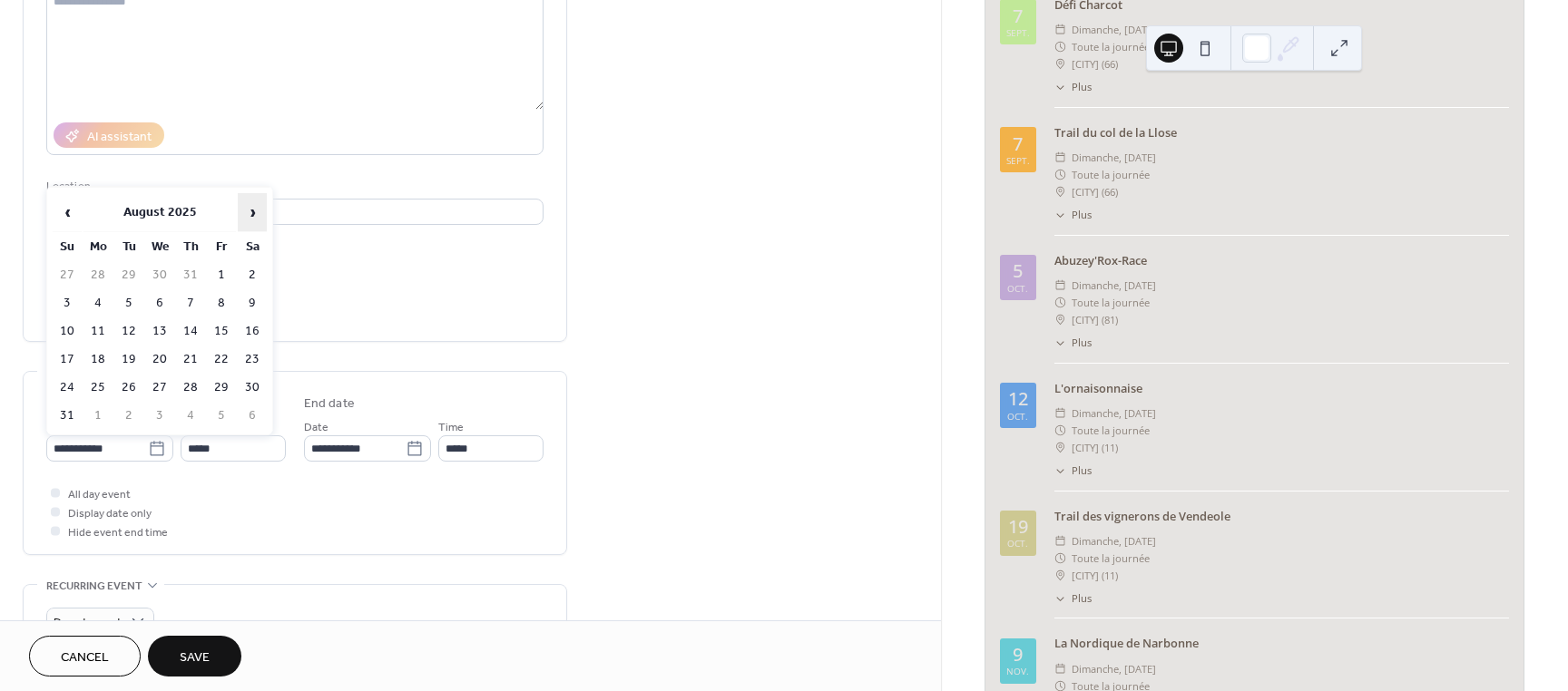 click on "›" at bounding box center (252, 212) 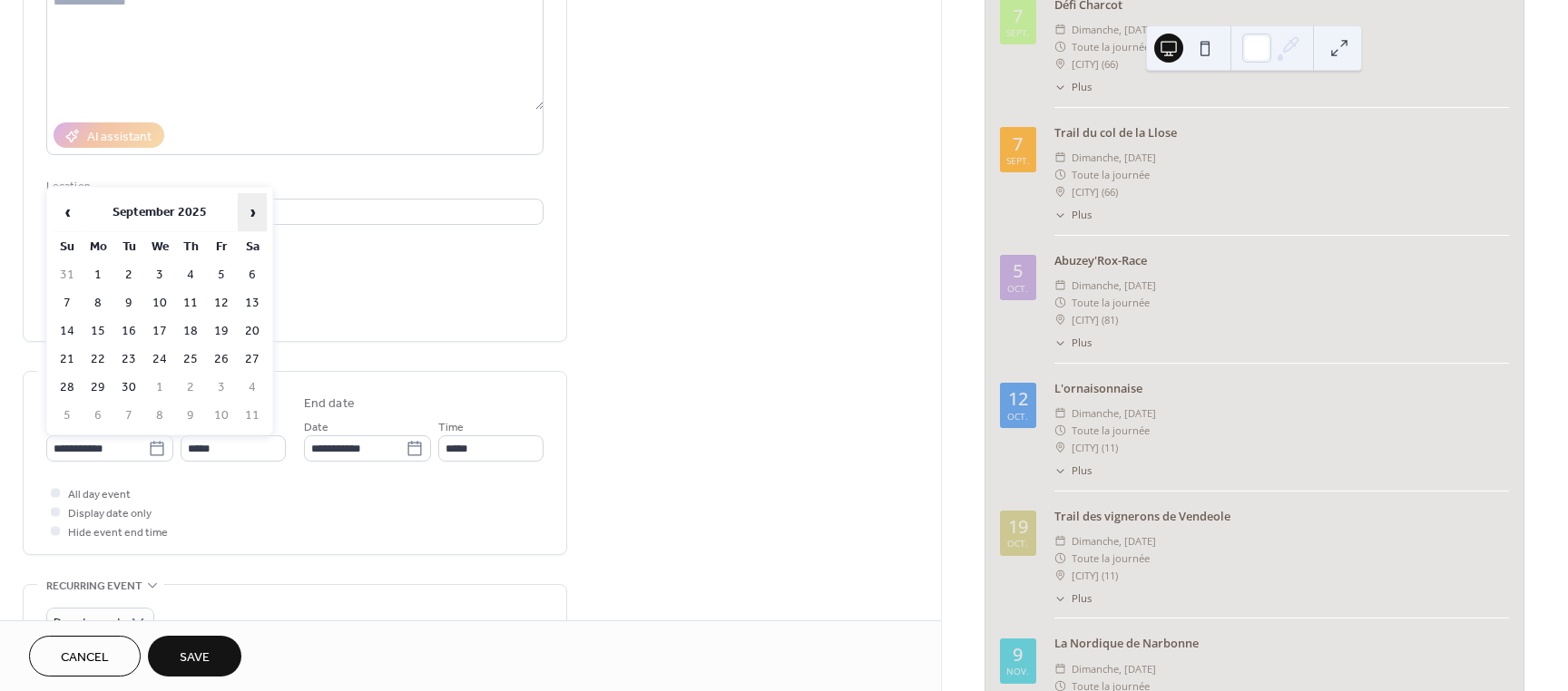 click on "›" at bounding box center (252, 212) 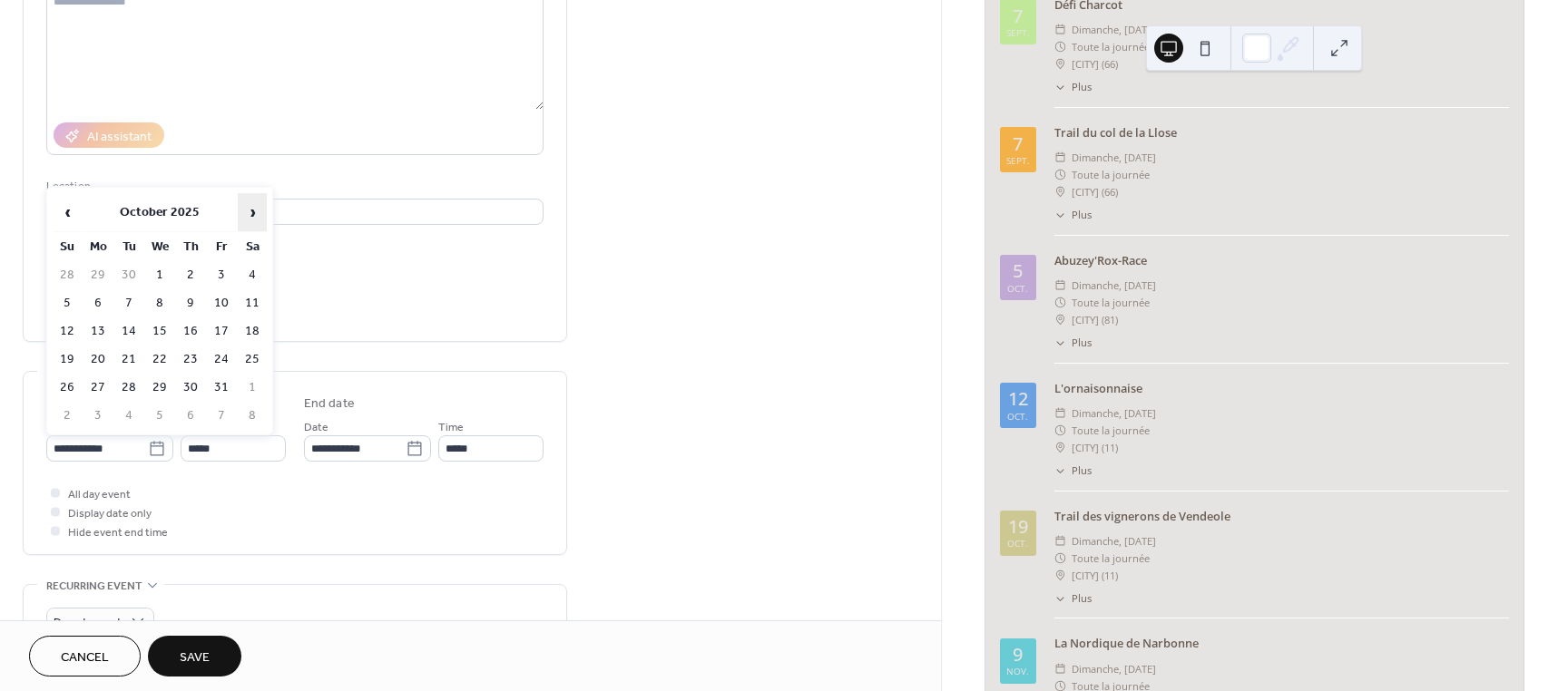 click on "›" at bounding box center [252, 212] 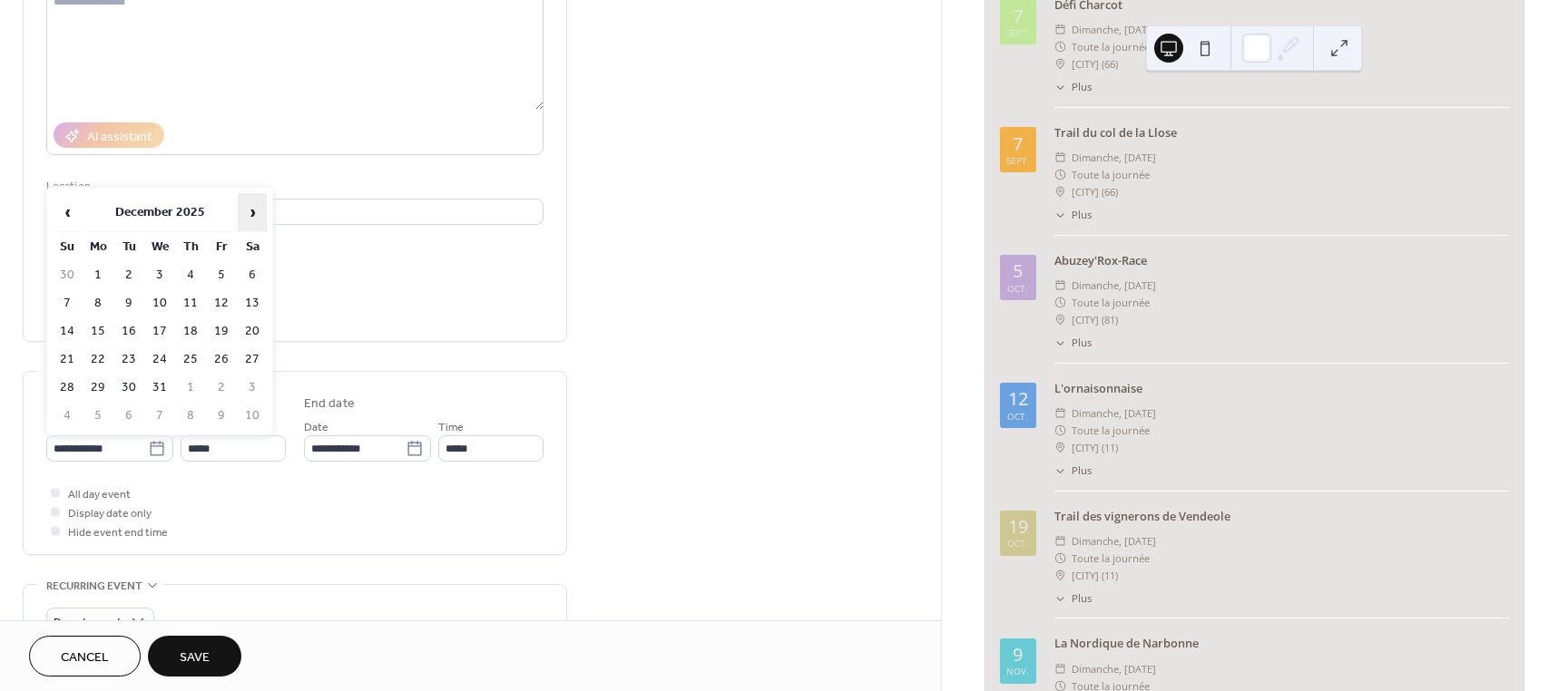 click on "›" at bounding box center [252, 212] 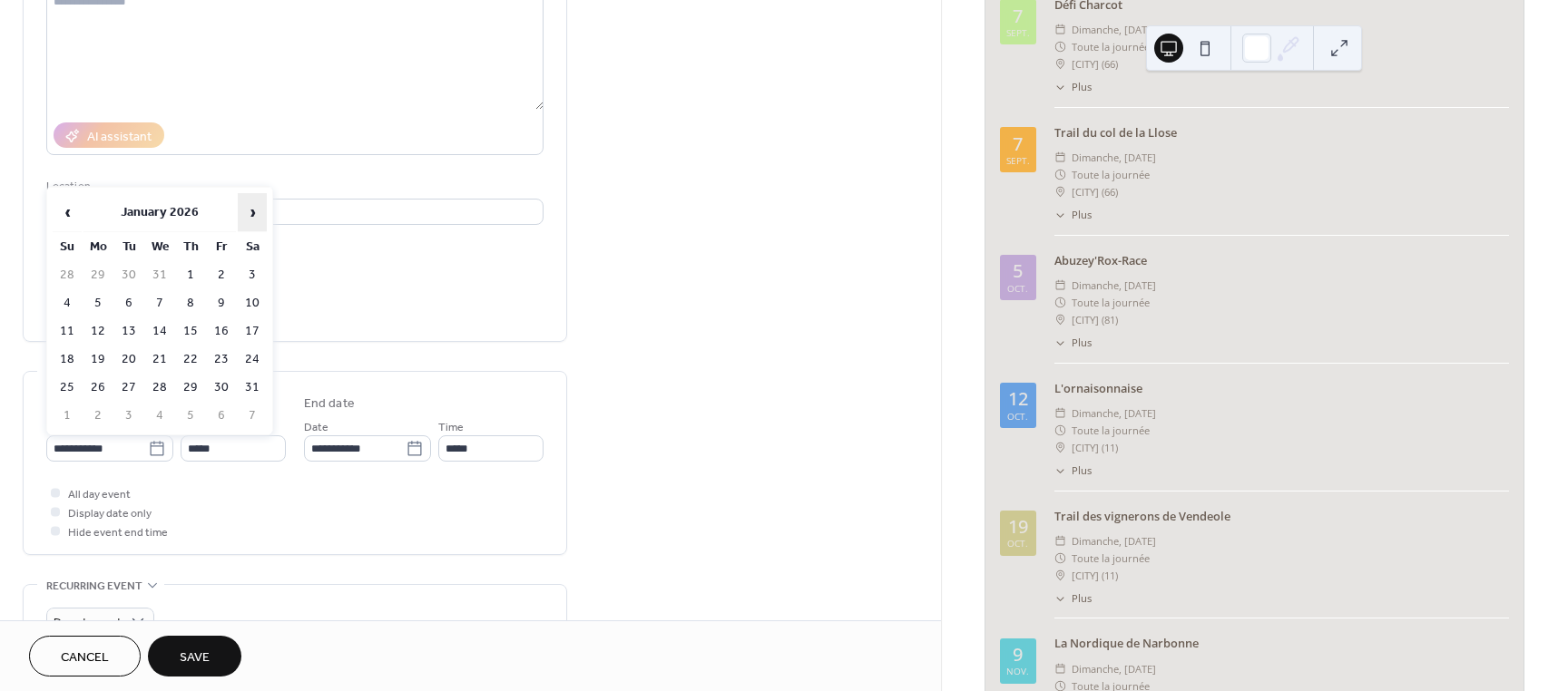 click on "›" at bounding box center [252, 212] 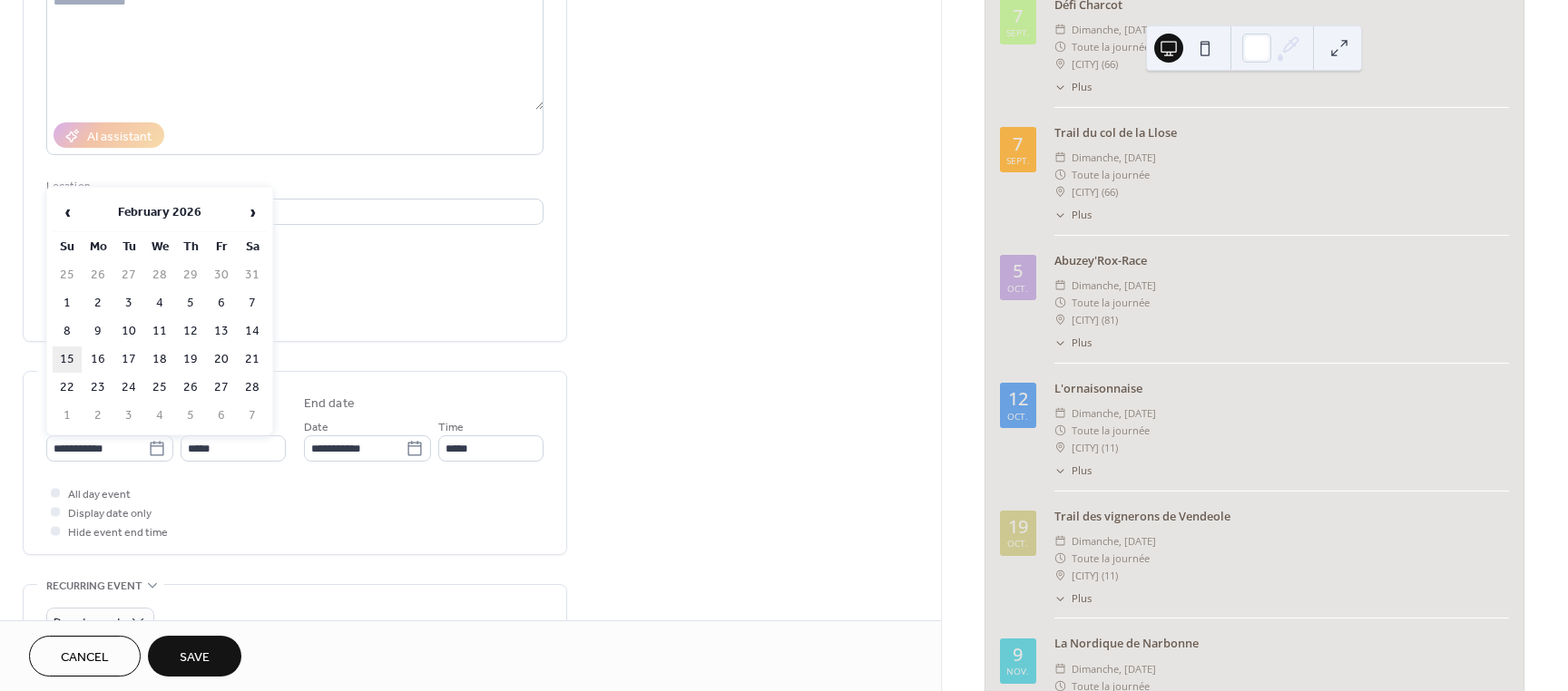 click on "15" at bounding box center [67, 359] 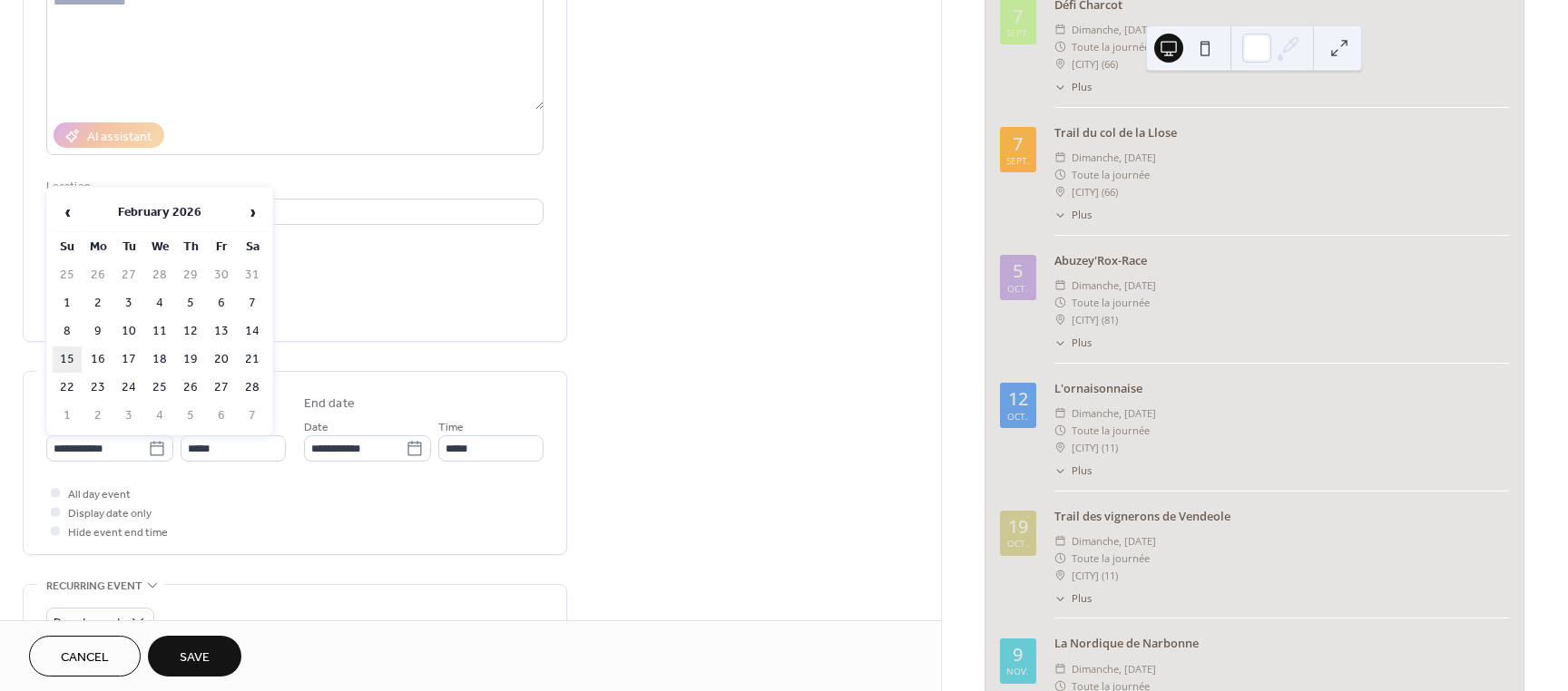 type on "**********" 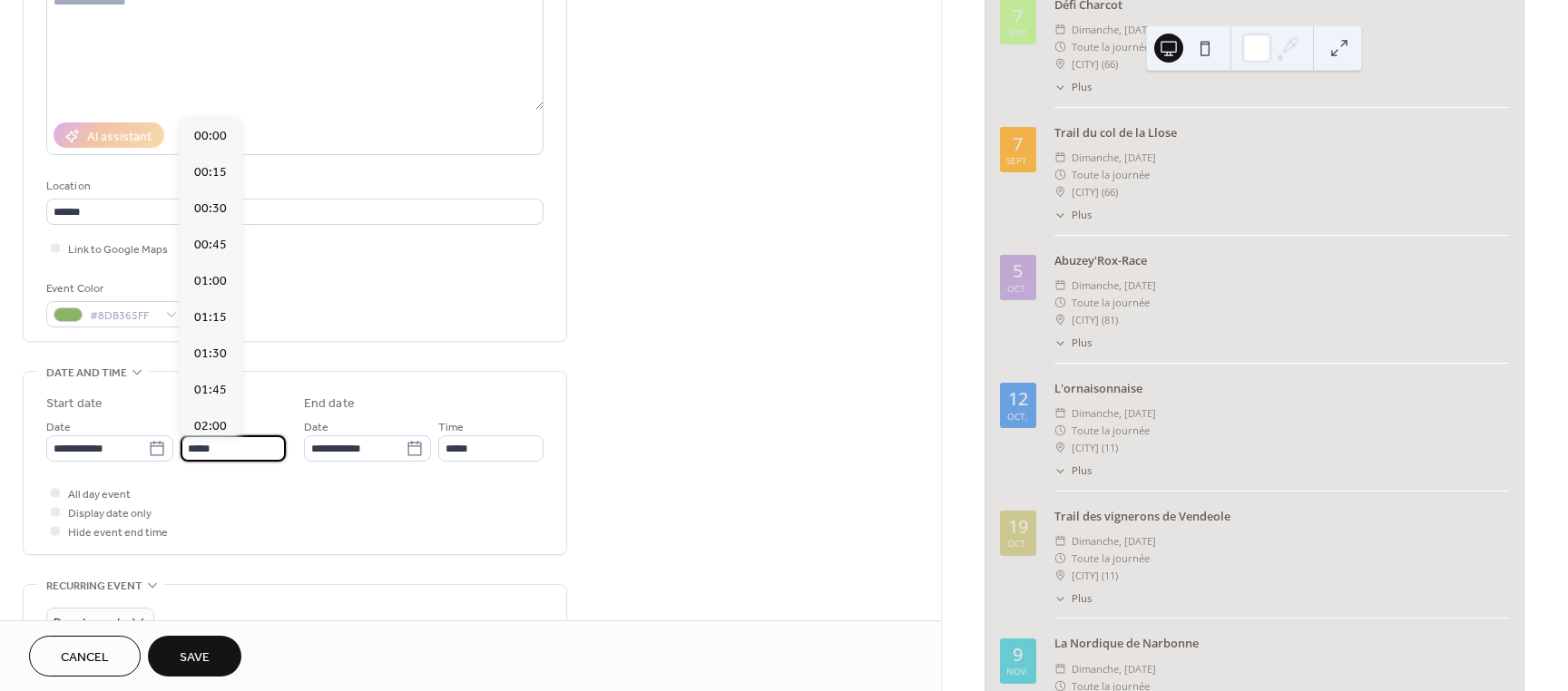 click on "*****" at bounding box center (233, 448) 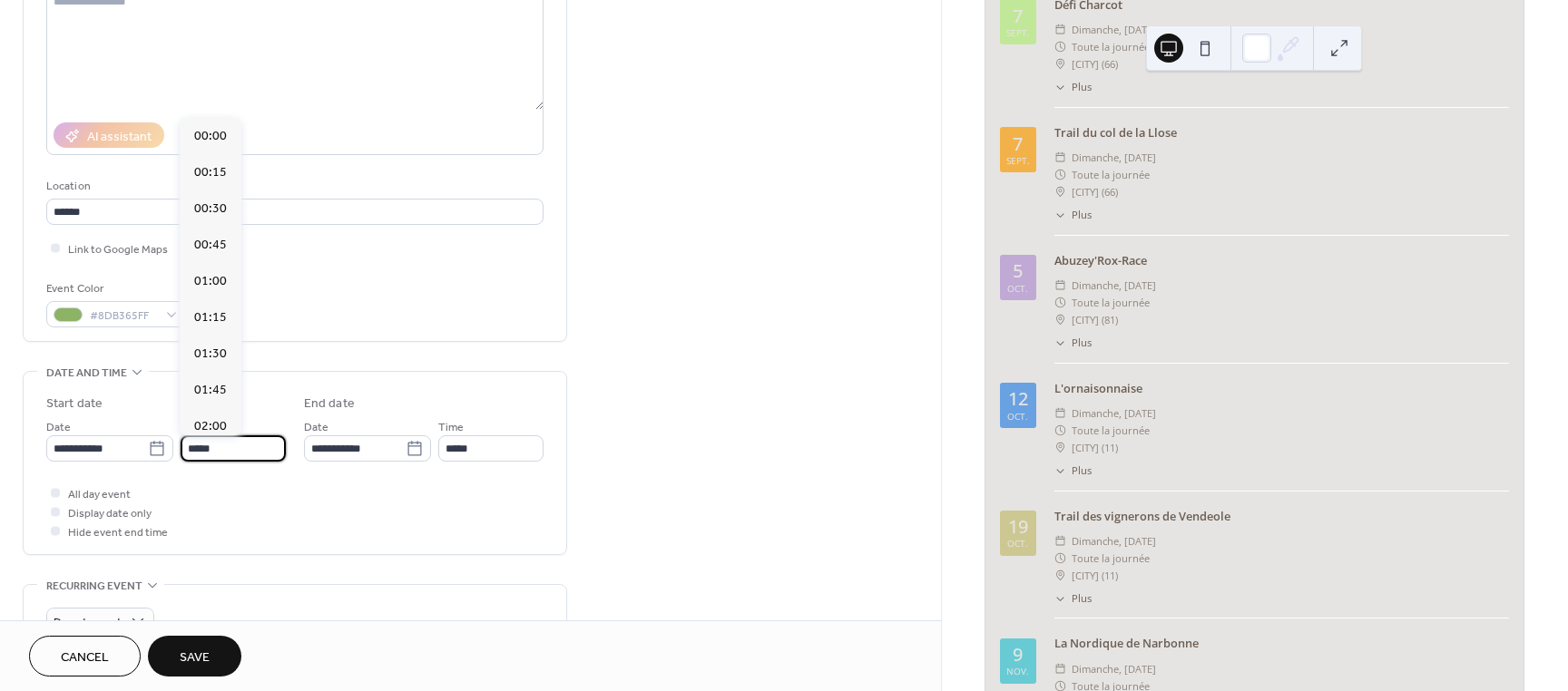 scroll, scrollTop: 1785, scrollLeft: 0, axis: vertical 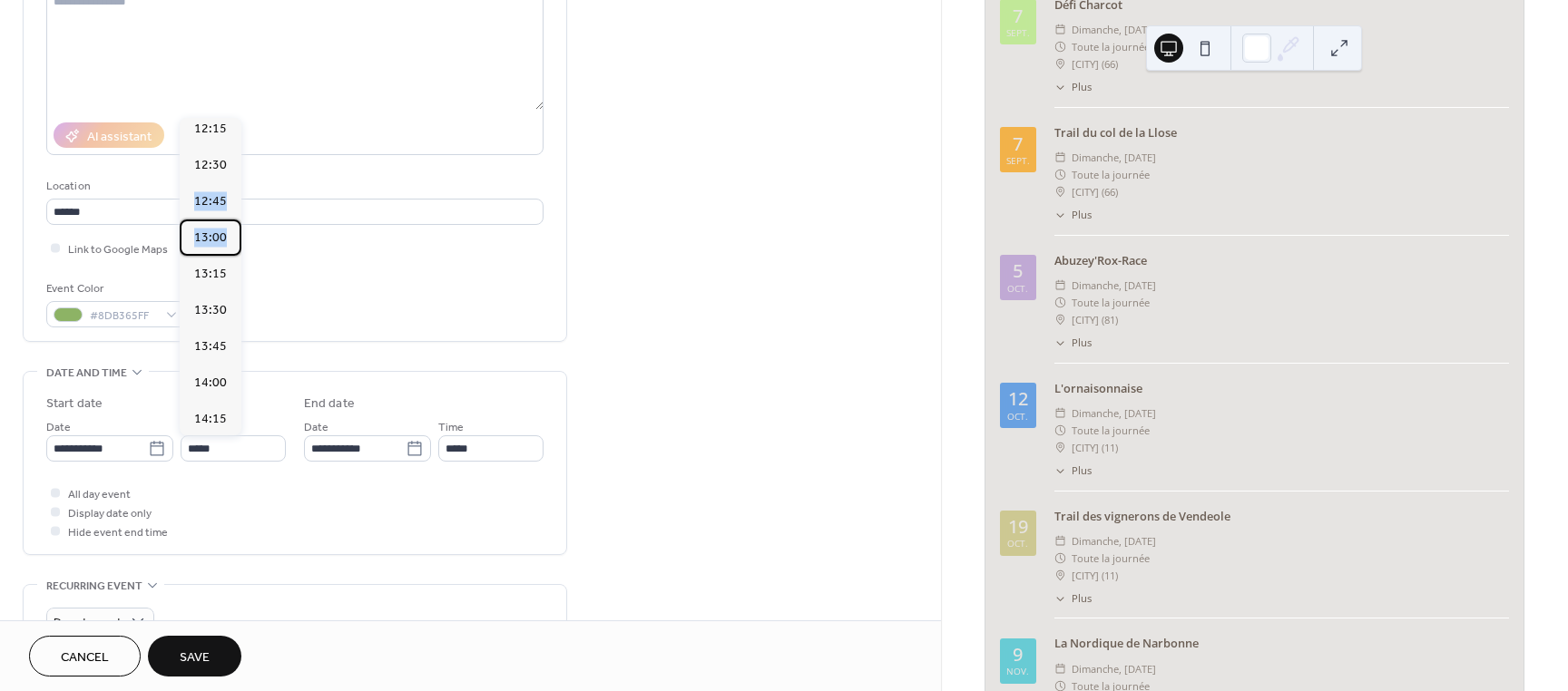 drag, startPoint x: 240, startPoint y: 294, endPoint x: 244, endPoint y: 211, distance: 83.09633 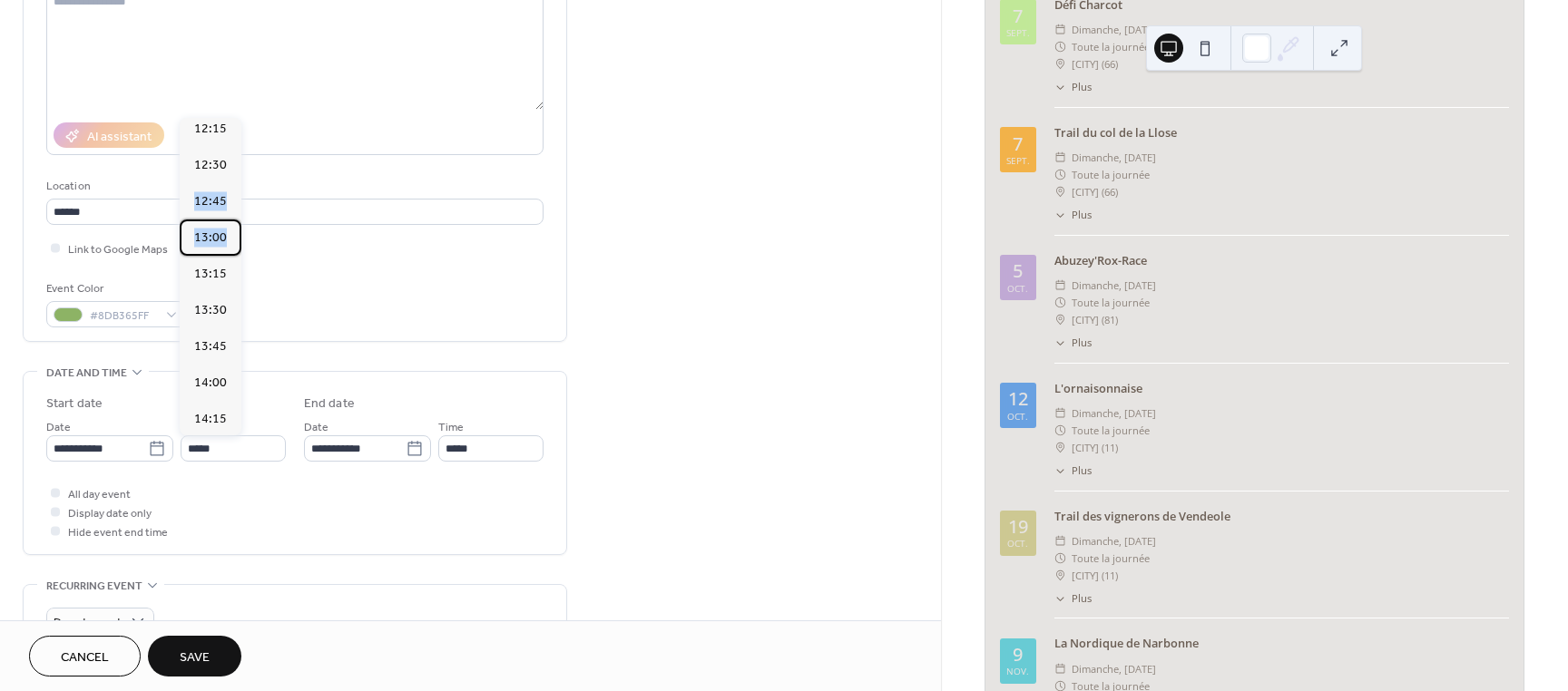 click on "00:00 00:15 00:30 00:45 01:00 01:15 01:30 01:45 02:00 02:15 02:30 02:45 03:00 03:15 03:30 03:45 04:00 04:15 04:30 04:45 05:00 05:15 05:30 05:45 06:00 06:15 06:30 06:45 07:00 07:15 07:30 07:45 08:00 08:15 08:30 08:45 09:00 09:15 09:30 09:45 10:00 10:15 10:30 10:45 11:00 11:15 11:30 11:45 12:00 12:15 12:30 12:45 13:00 13:15 13:30 13:45 14:00 14:15 14:30 14:45 15:00 15:15 15:30 15:45 16:00 16:15 16:30 16:45 17:00 17:15 17:30 17:45 18:00 18:15 18:30 18:45 19:00 19:15 19:30 19:45 20:00 20:15 20:30 20:45 21:00 21:15 21:30 21:45 22:00 22:15 22:30 22:45 23:00 23:15 23:30 23:45" at bounding box center [211, 277] 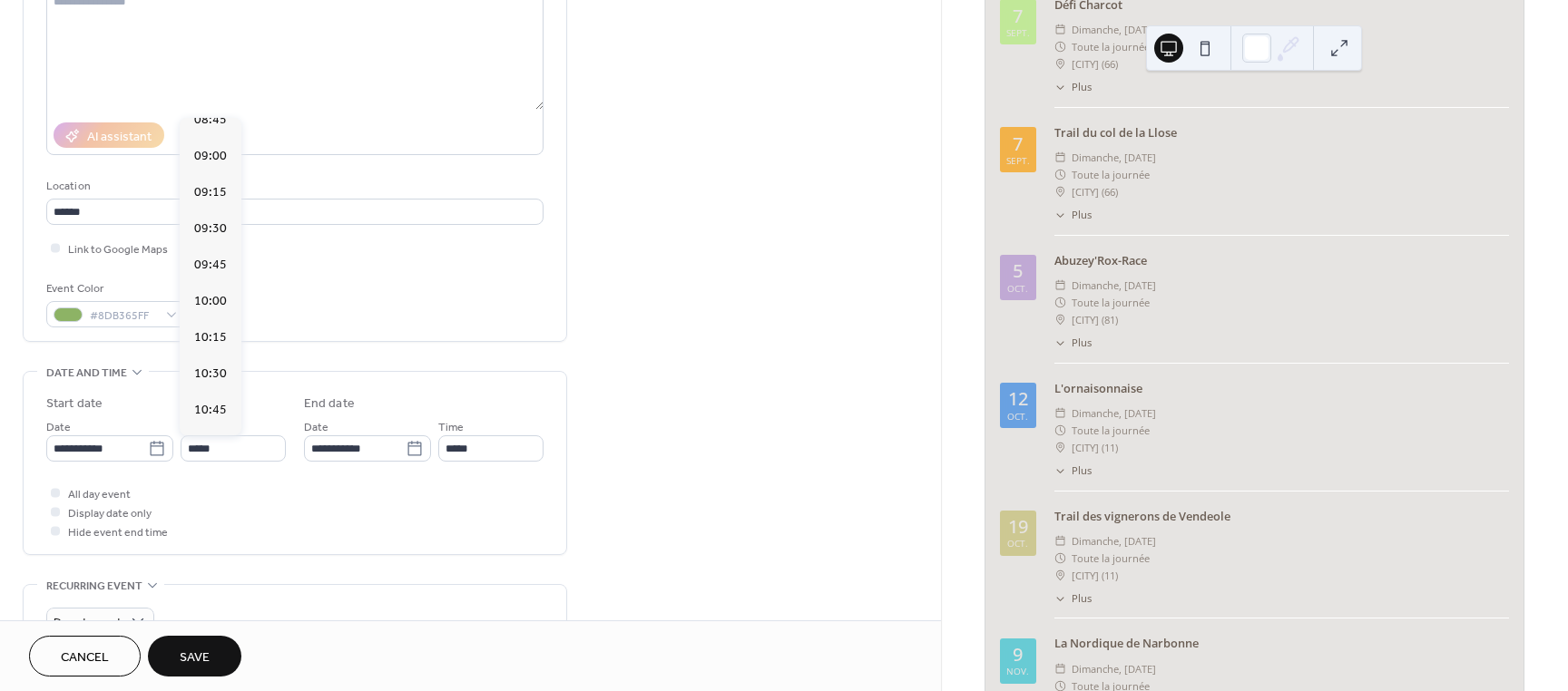 scroll, scrollTop: 1230, scrollLeft: 0, axis: vertical 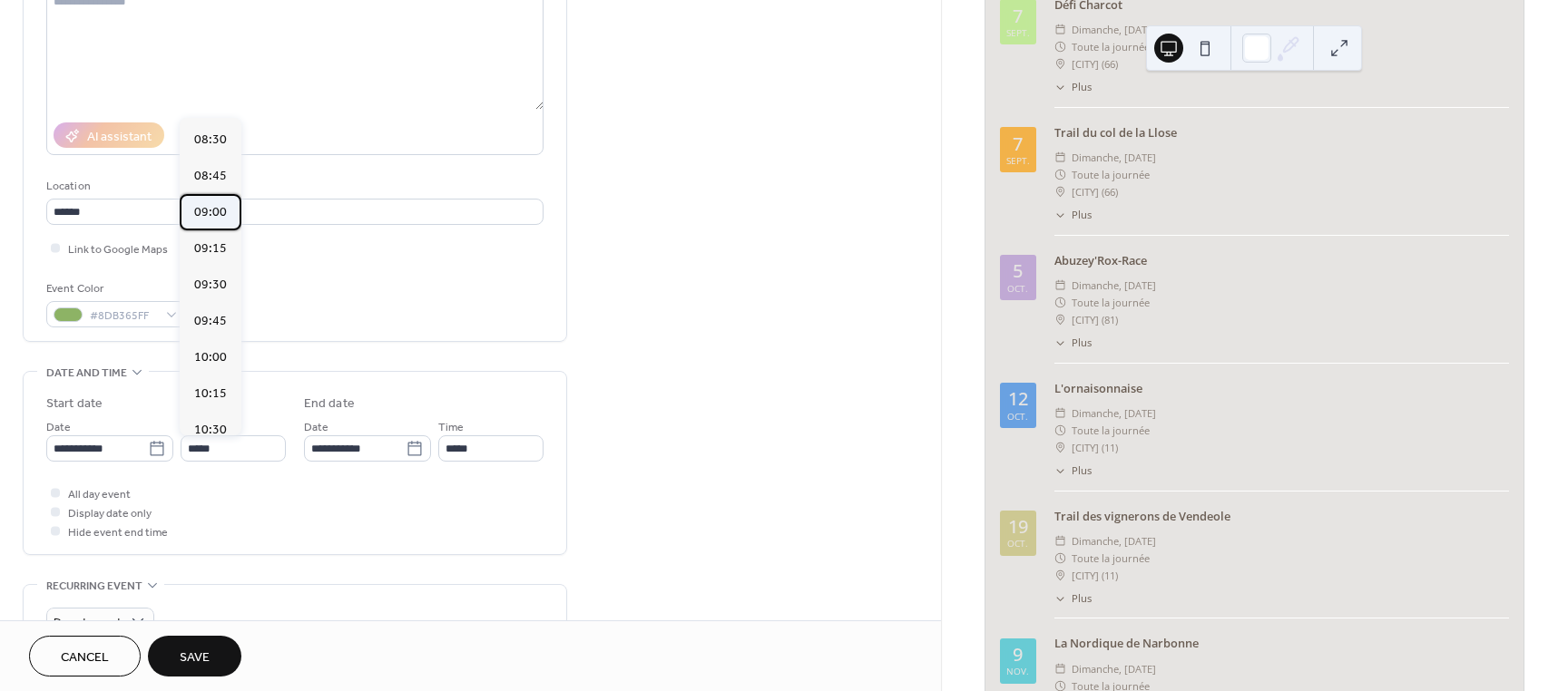 click on "09:00" at bounding box center (211, 212) 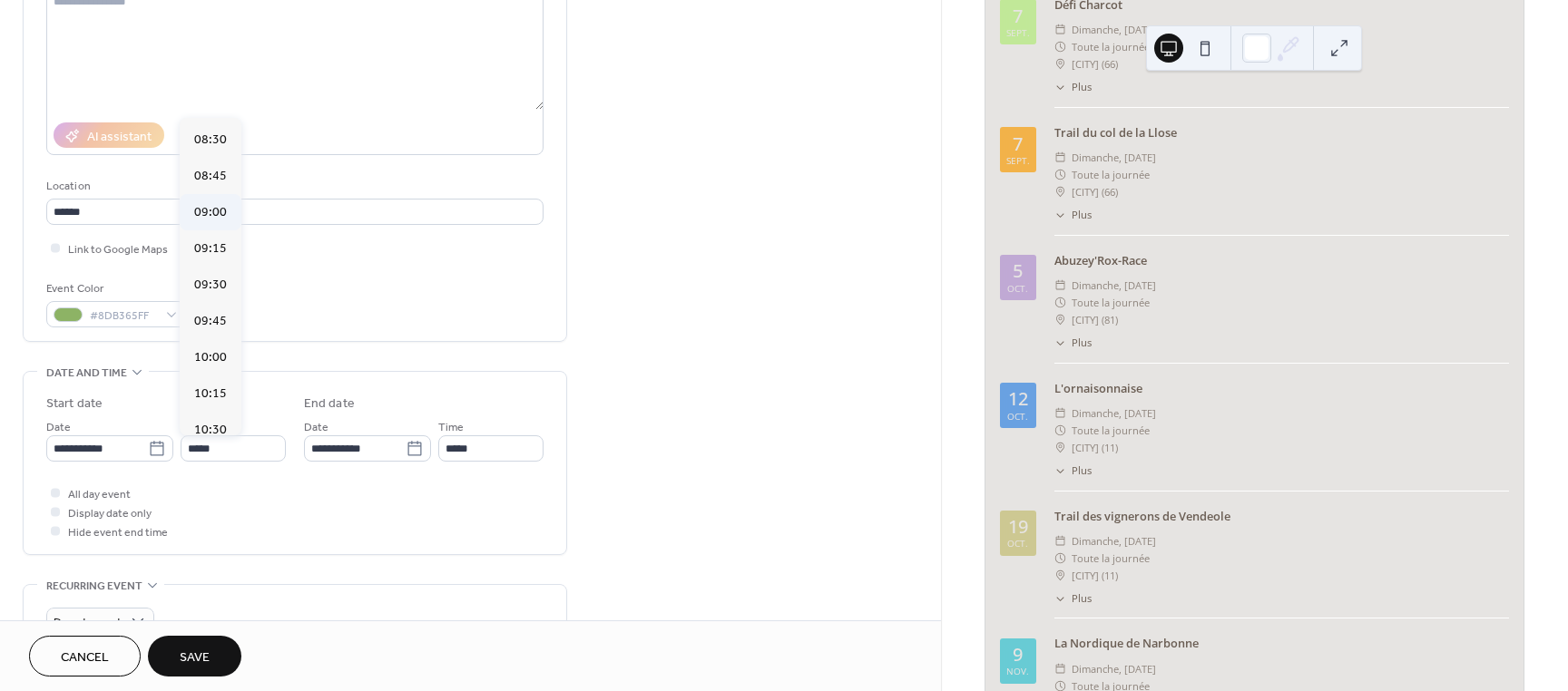 type on "*****" 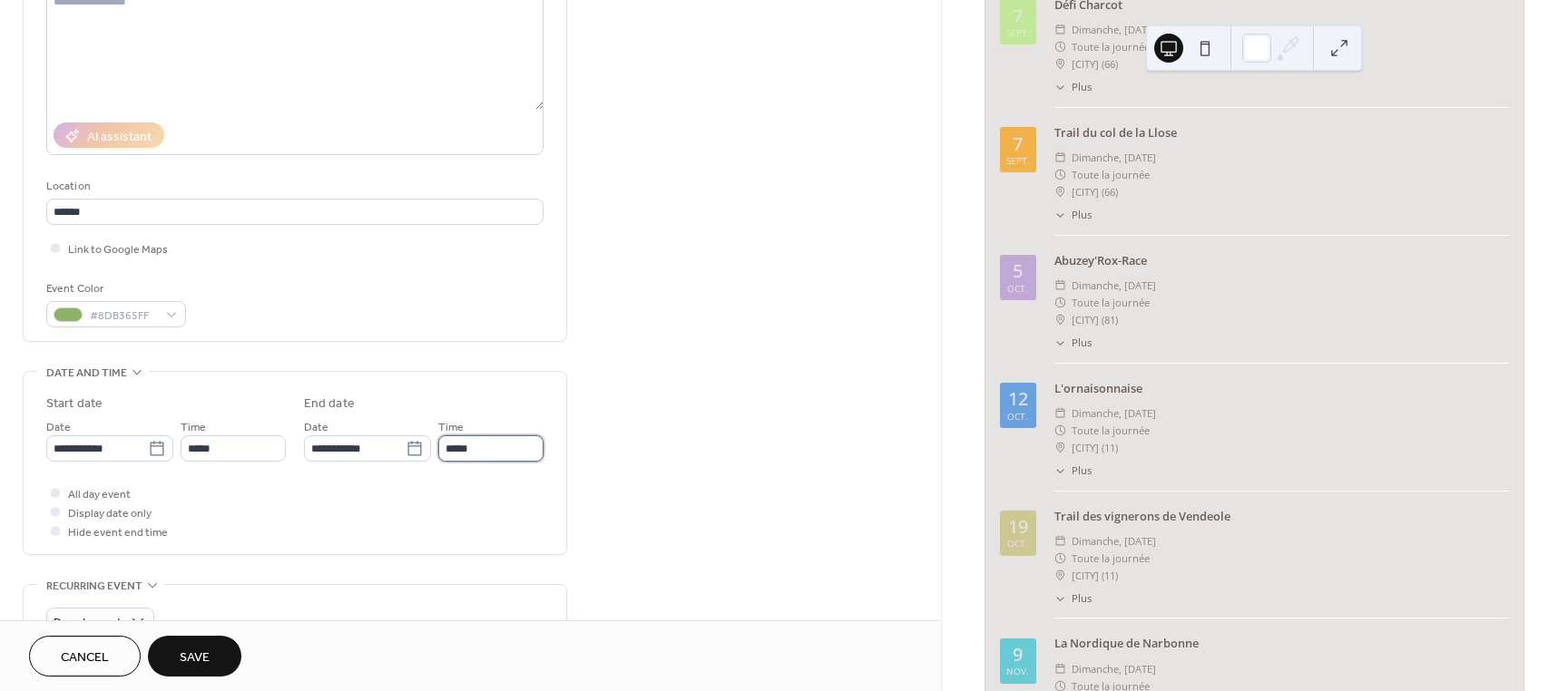 click on "*****" at bounding box center (491, 448) 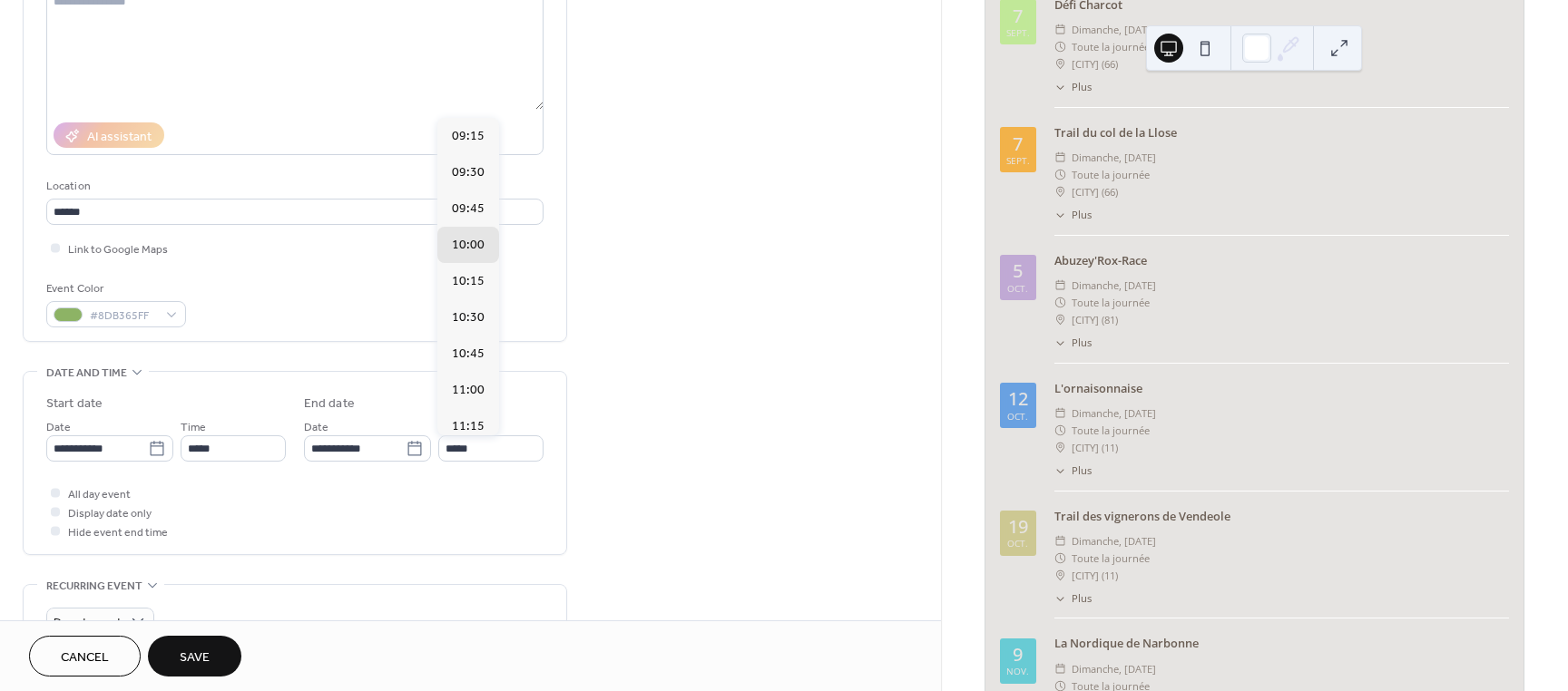 scroll, scrollTop: 277, scrollLeft: 0, axis: vertical 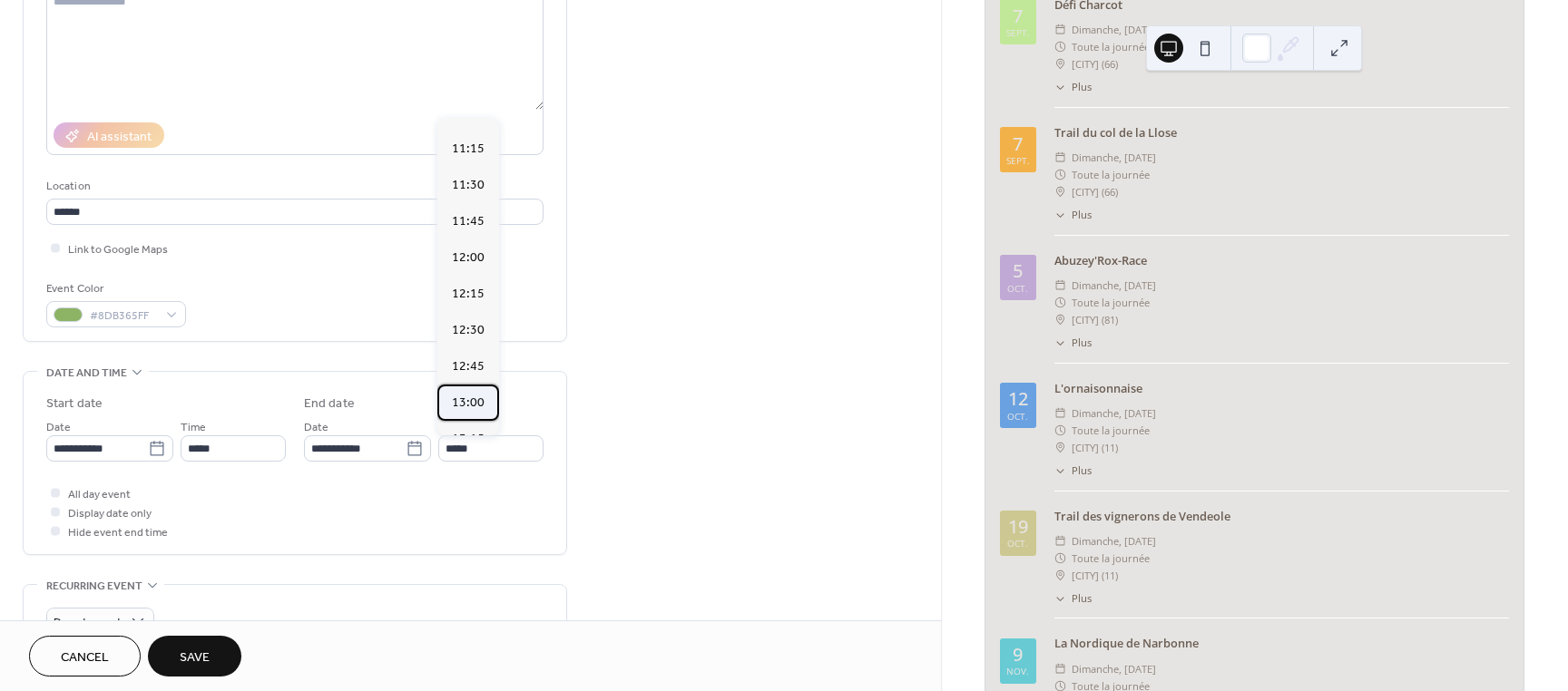 click on "13:00" at bounding box center [468, 403] 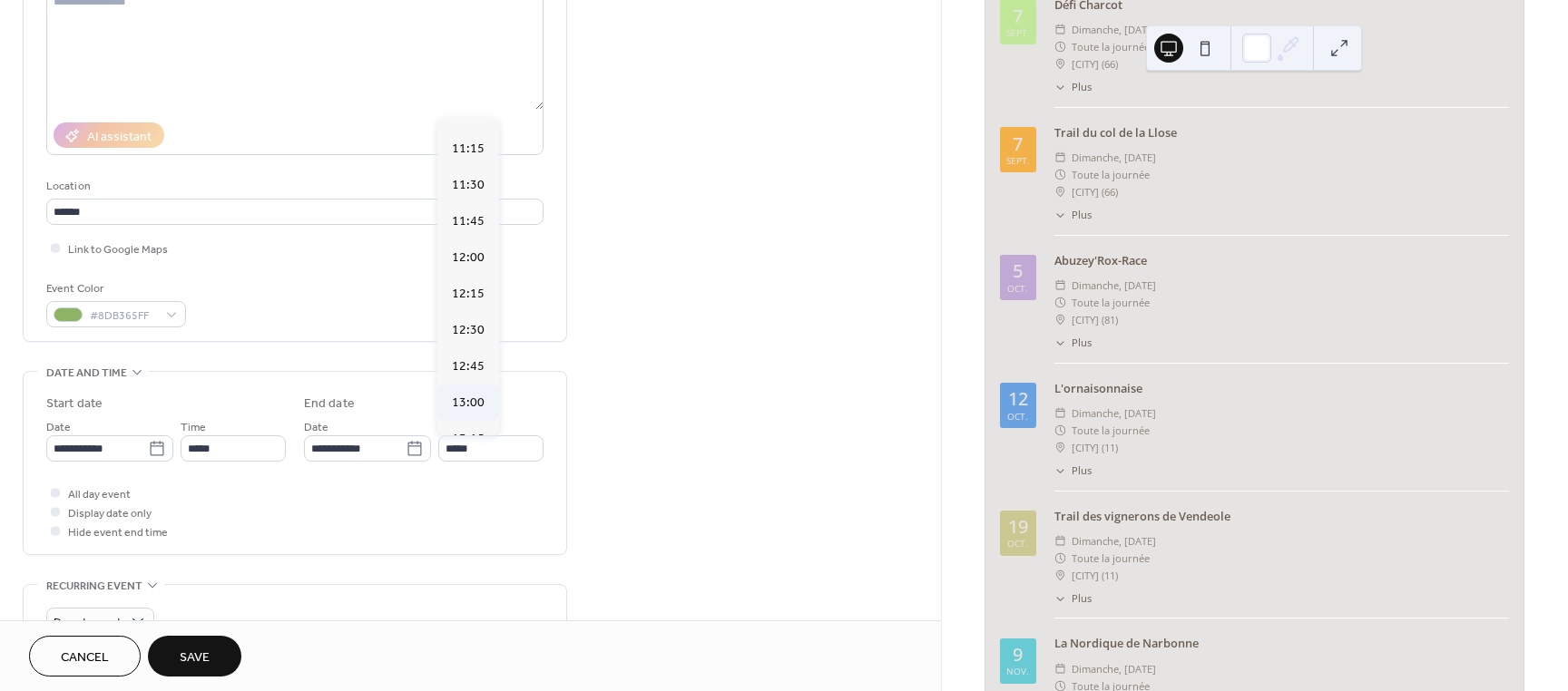 type on "*****" 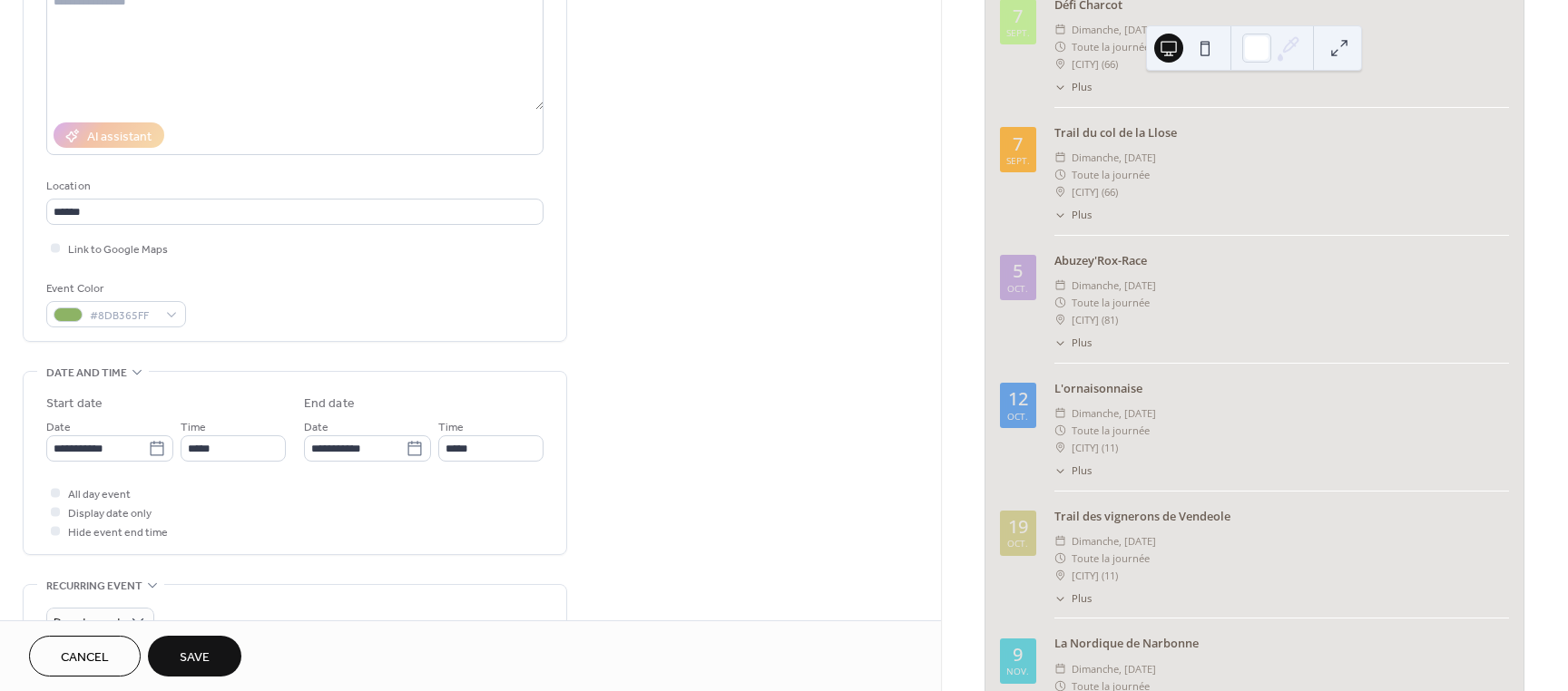 click on "Save" at bounding box center (194, 657) 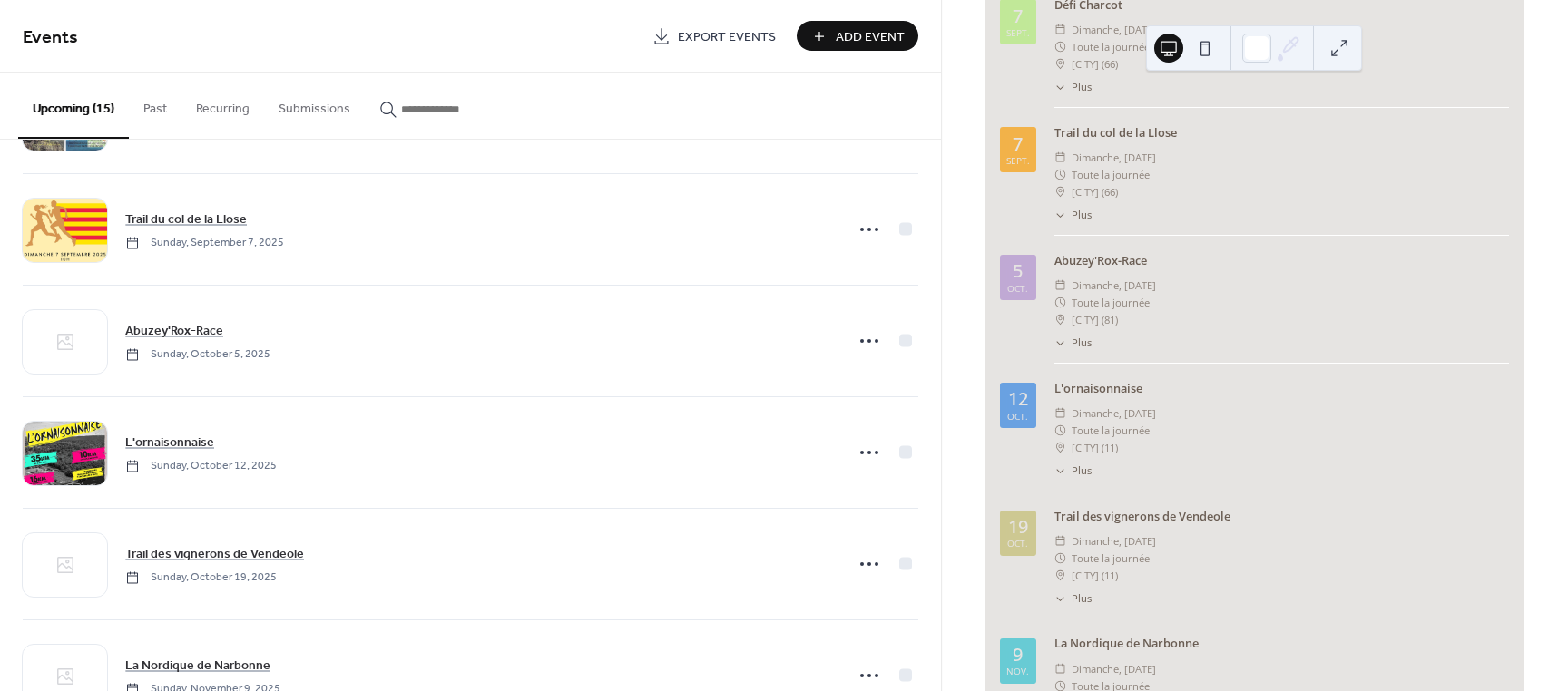 scroll, scrollTop: 0, scrollLeft: 0, axis: both 